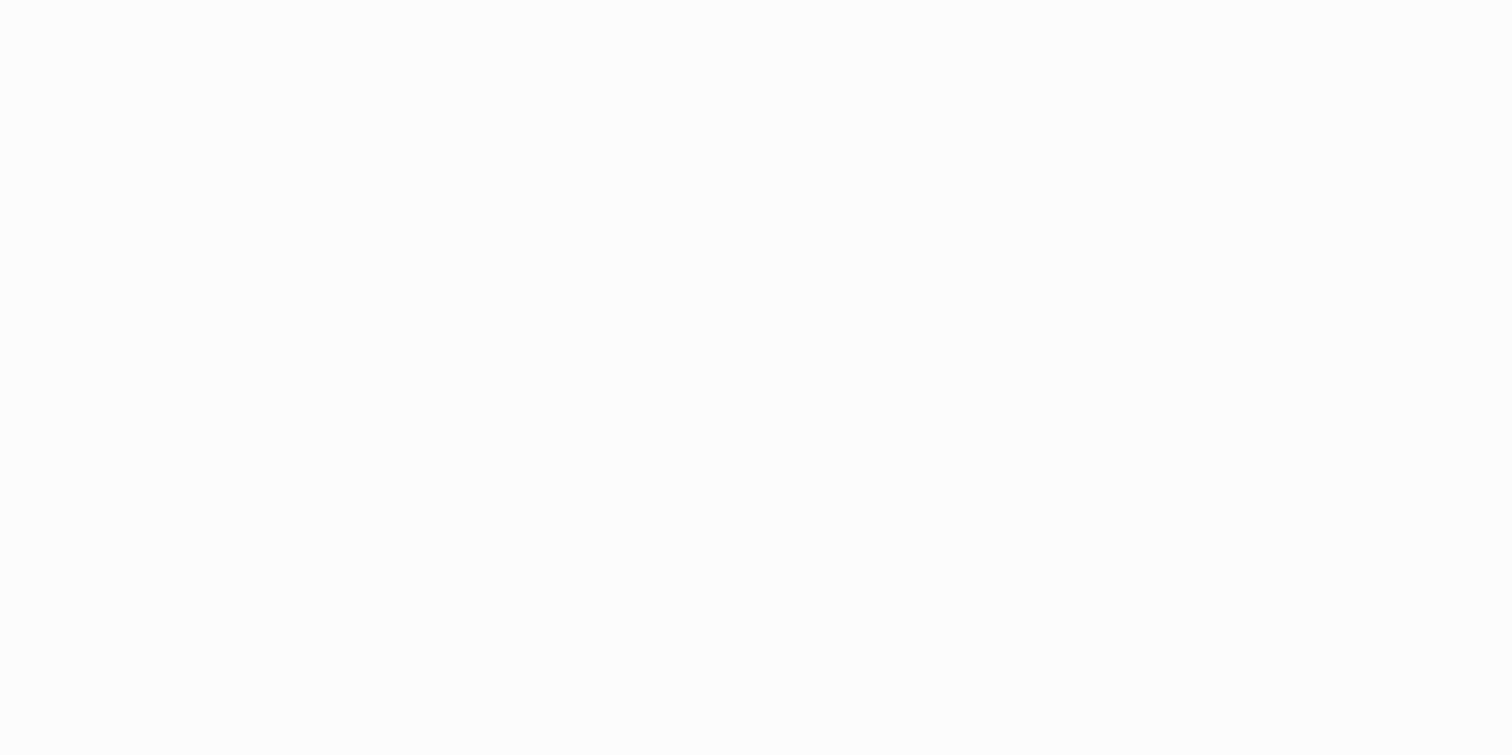 scroll, scrollTop: 0, scrollLeft: 0, axis: both 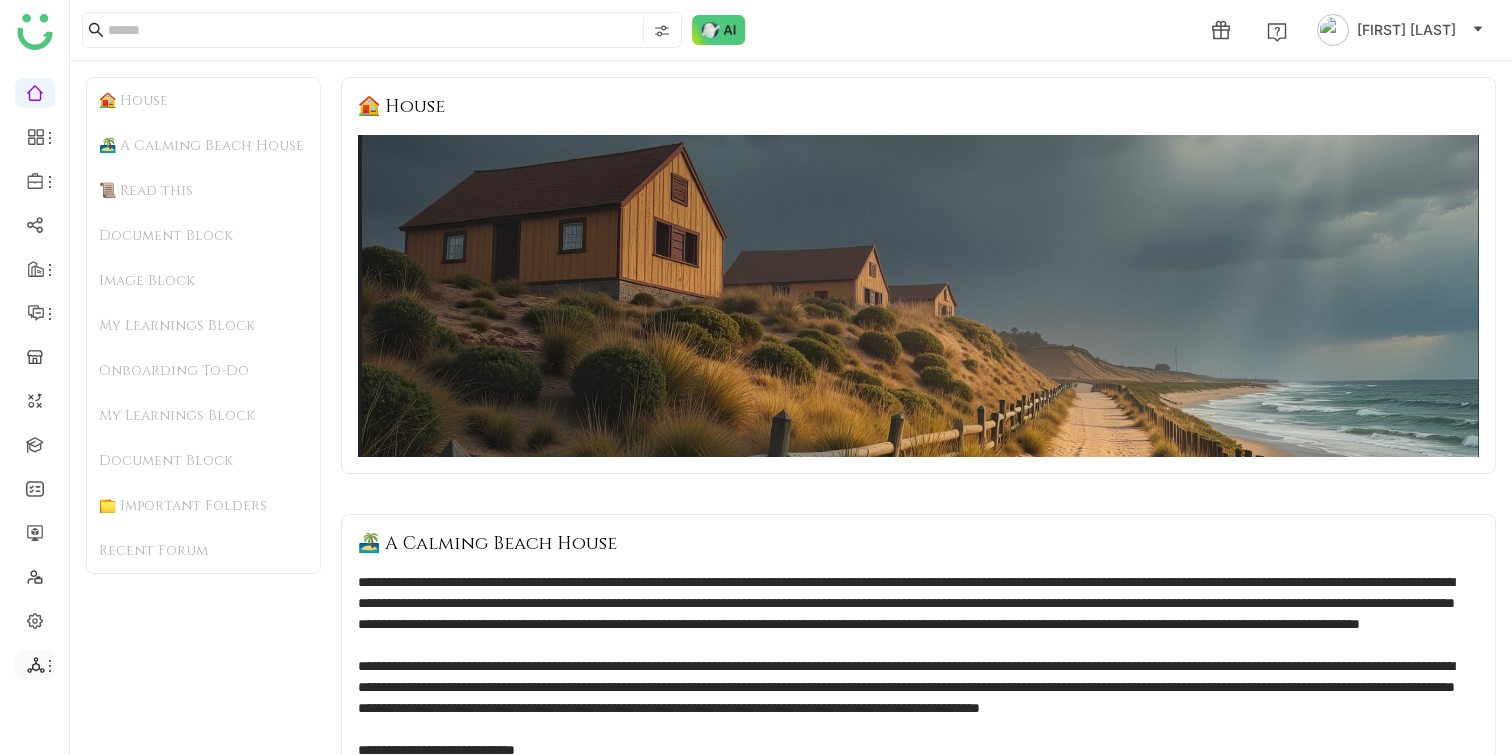 click 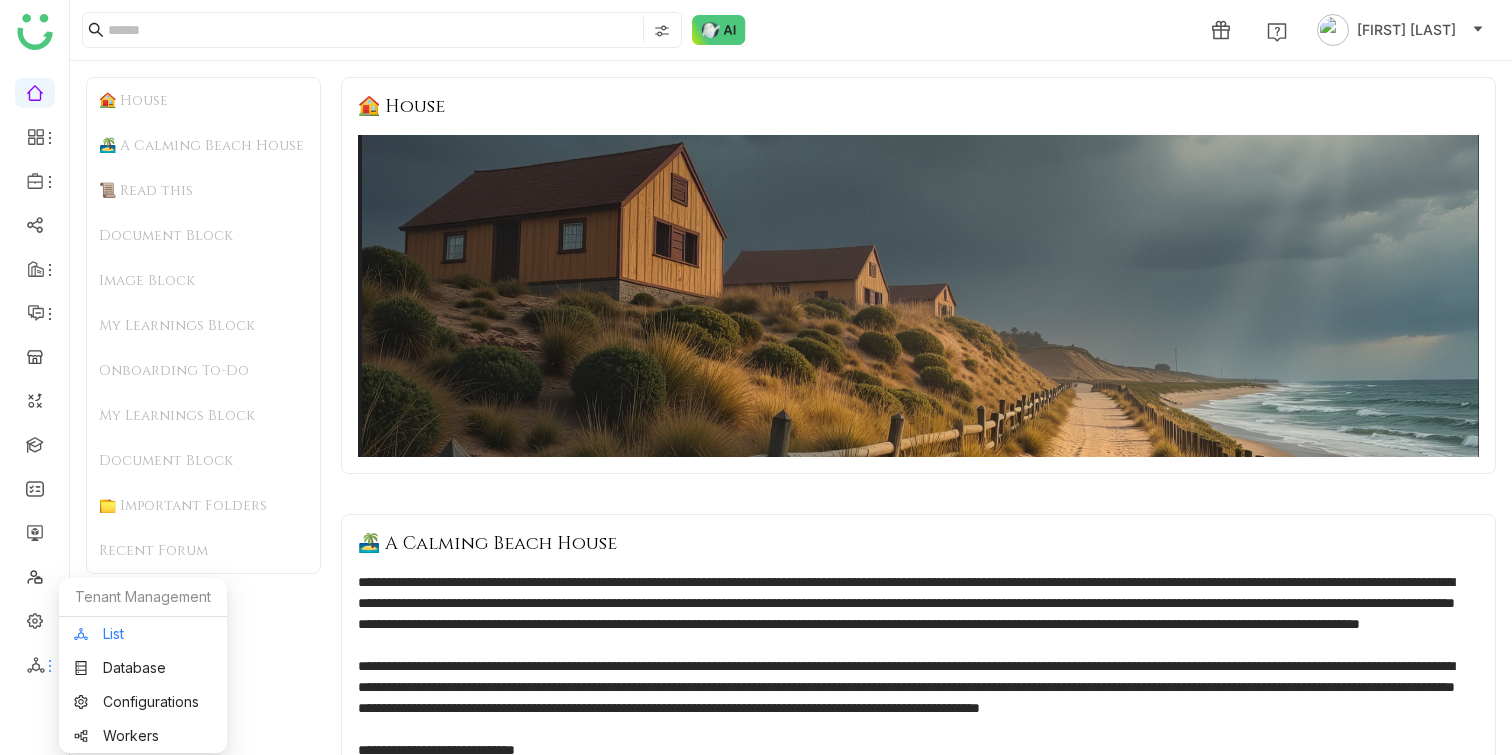 click on "List" at bounding box center [143, 634] 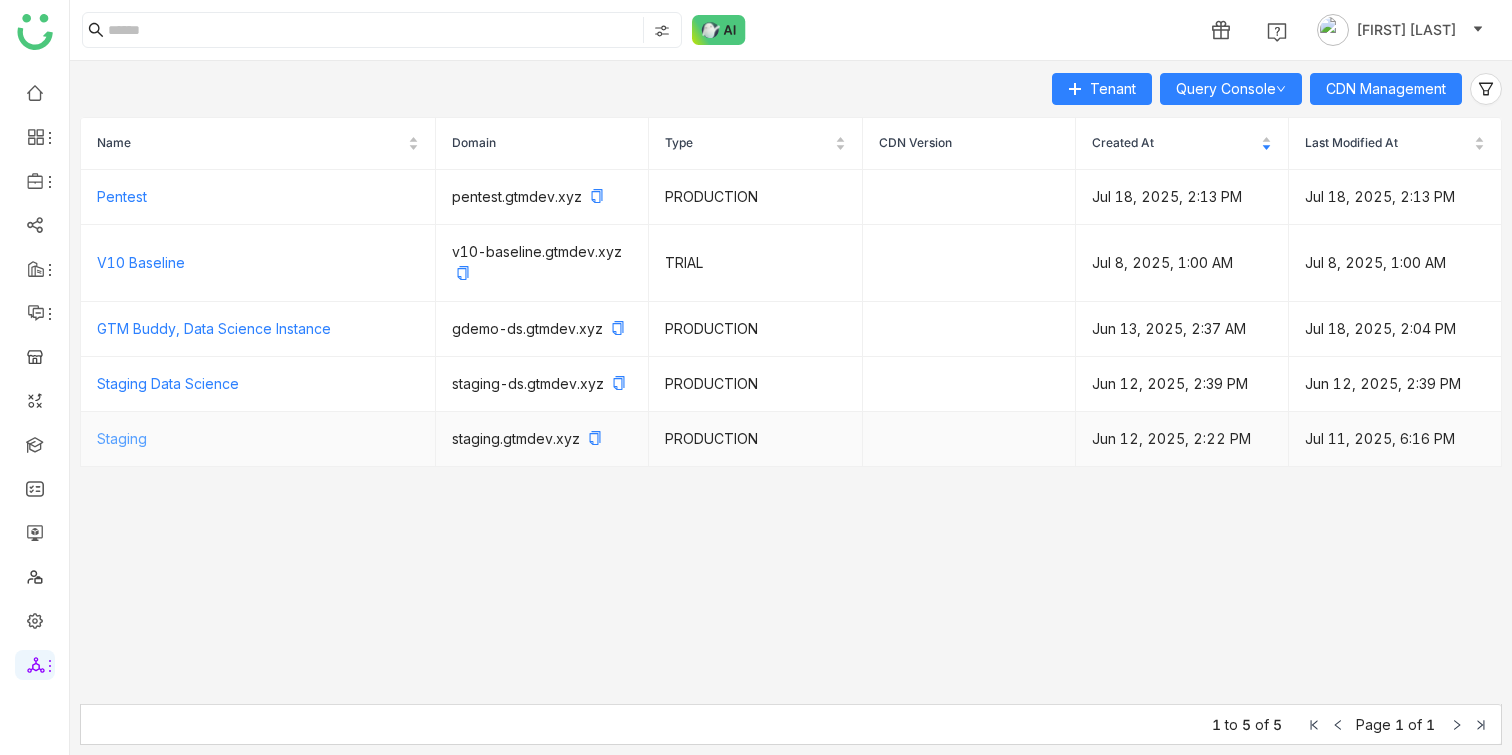 click on "Staging" 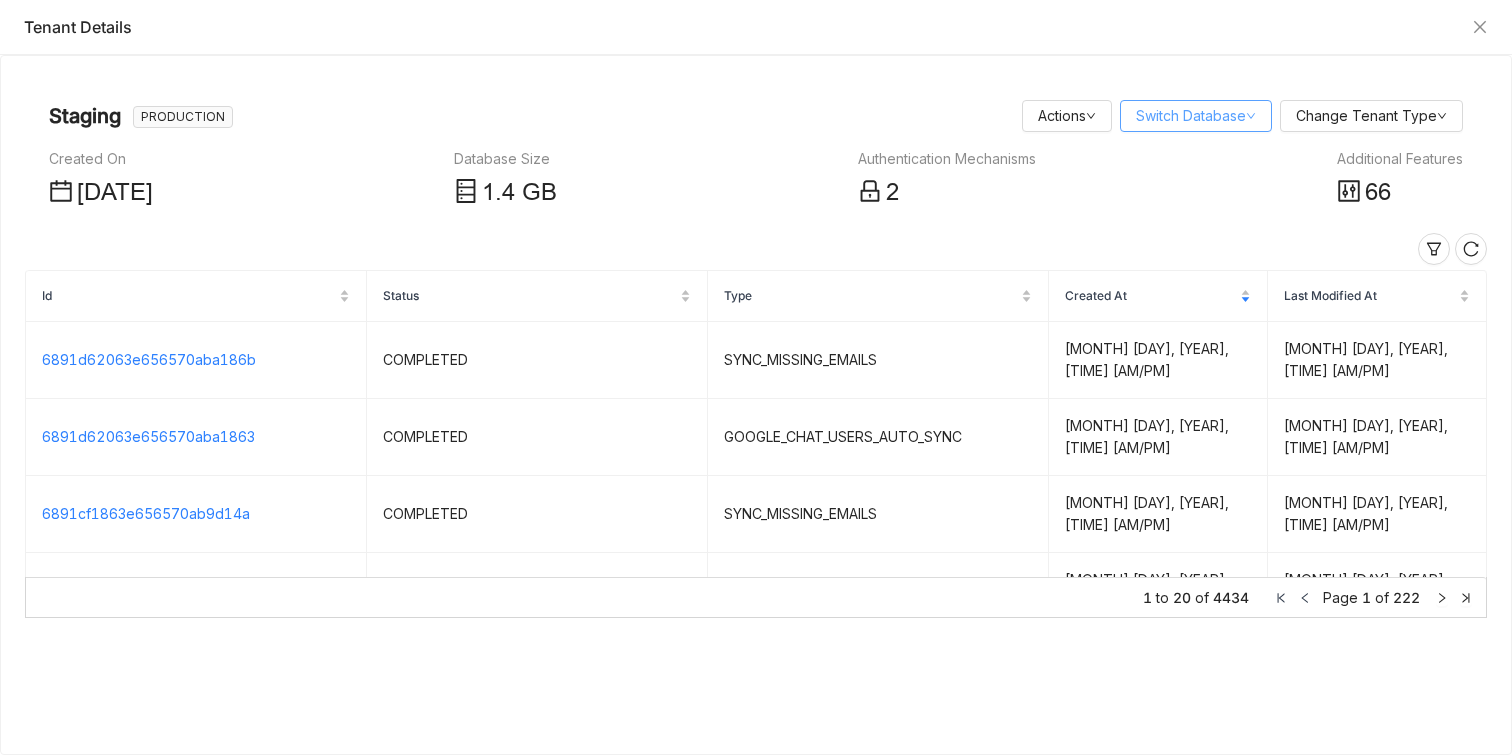 click on "Switch Database" at bounding box center [1196, 115] 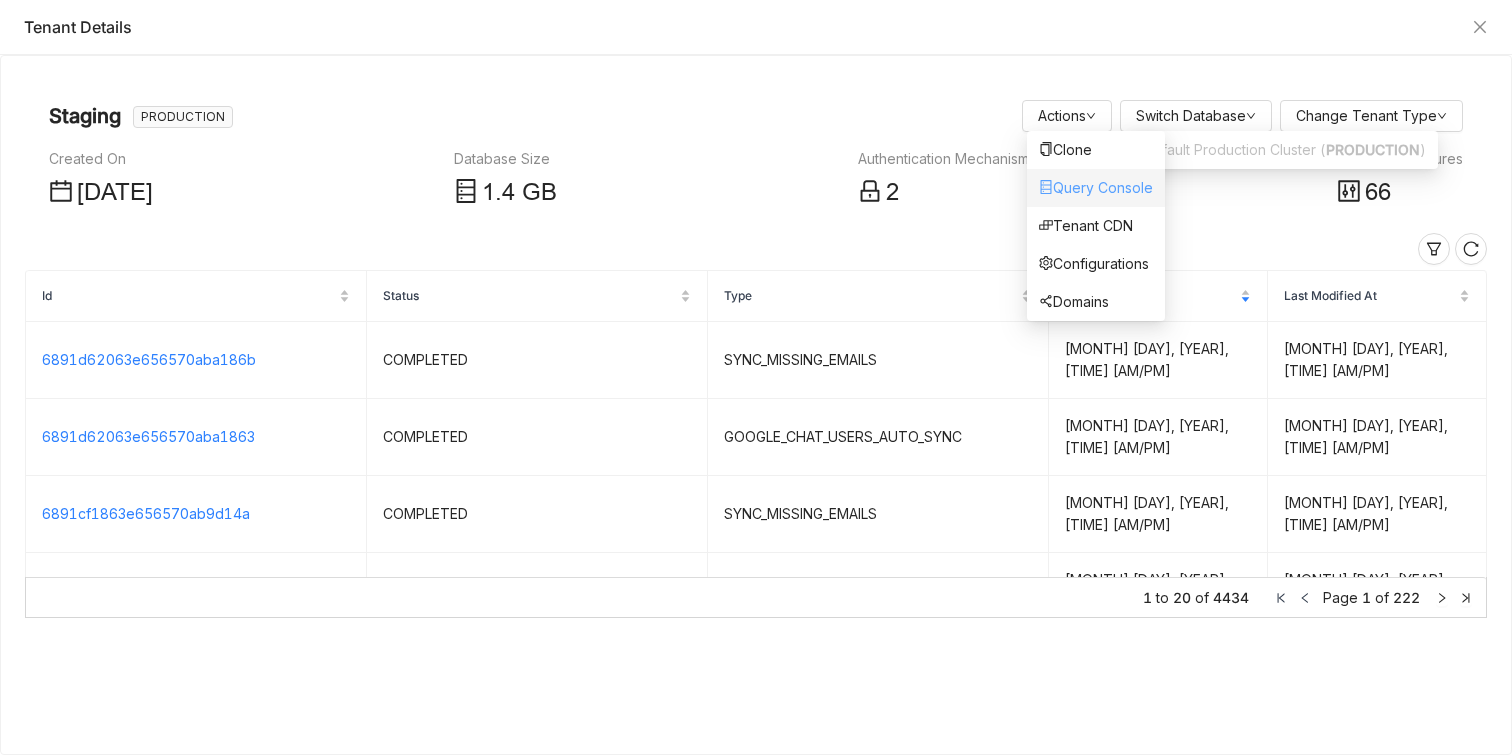 click on "Query Console" at bounding box center (1096, 187) 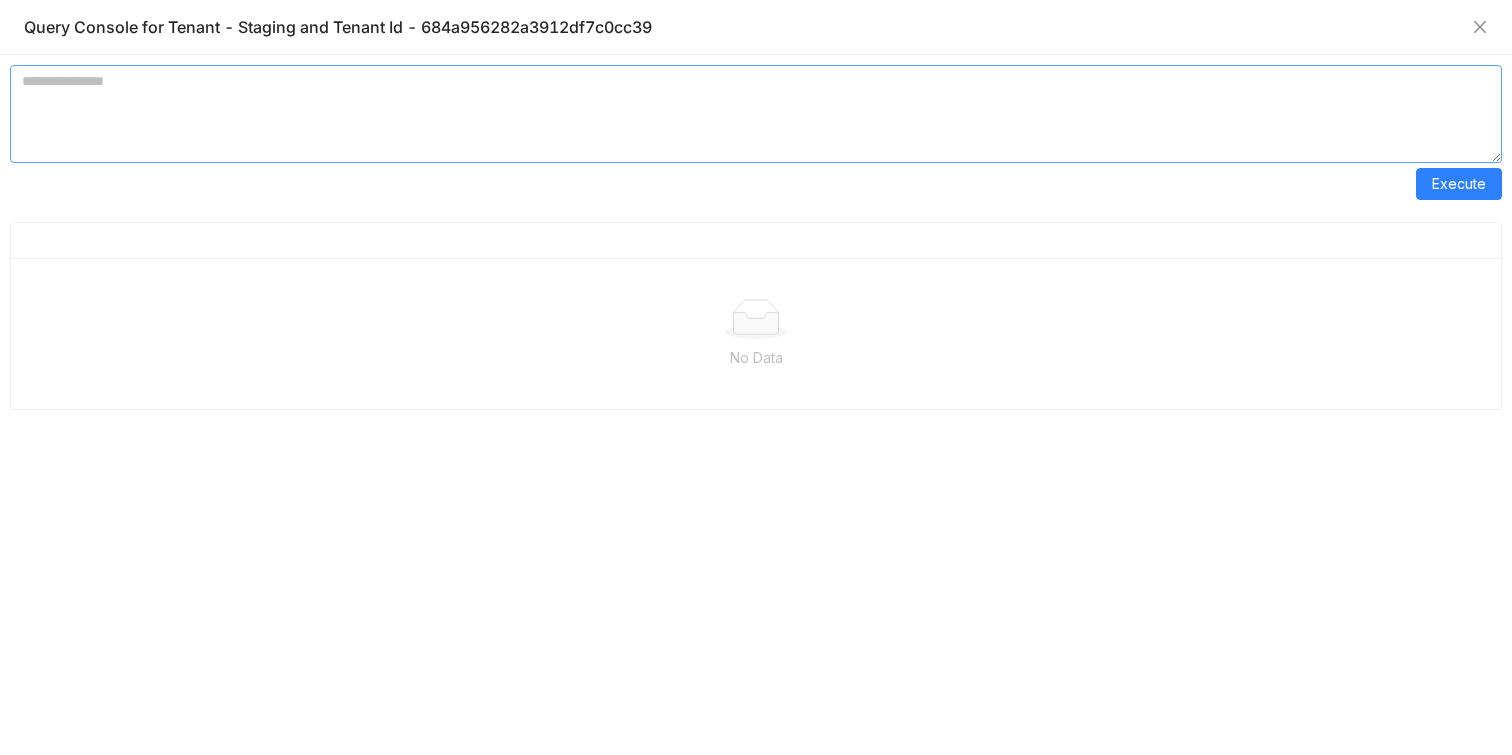 click at bounding box center (756, 114) 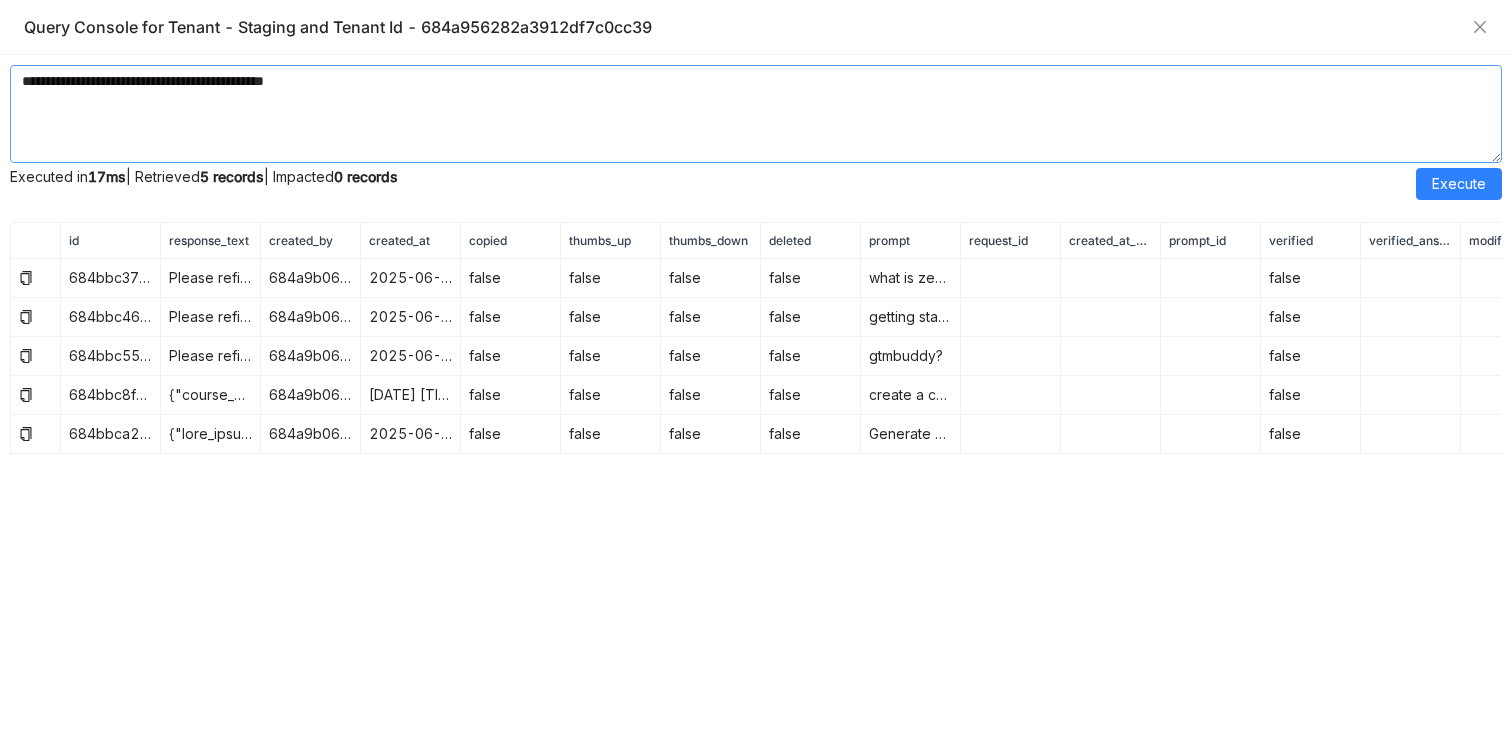 click on "**********" at bounding box center [756, 114] 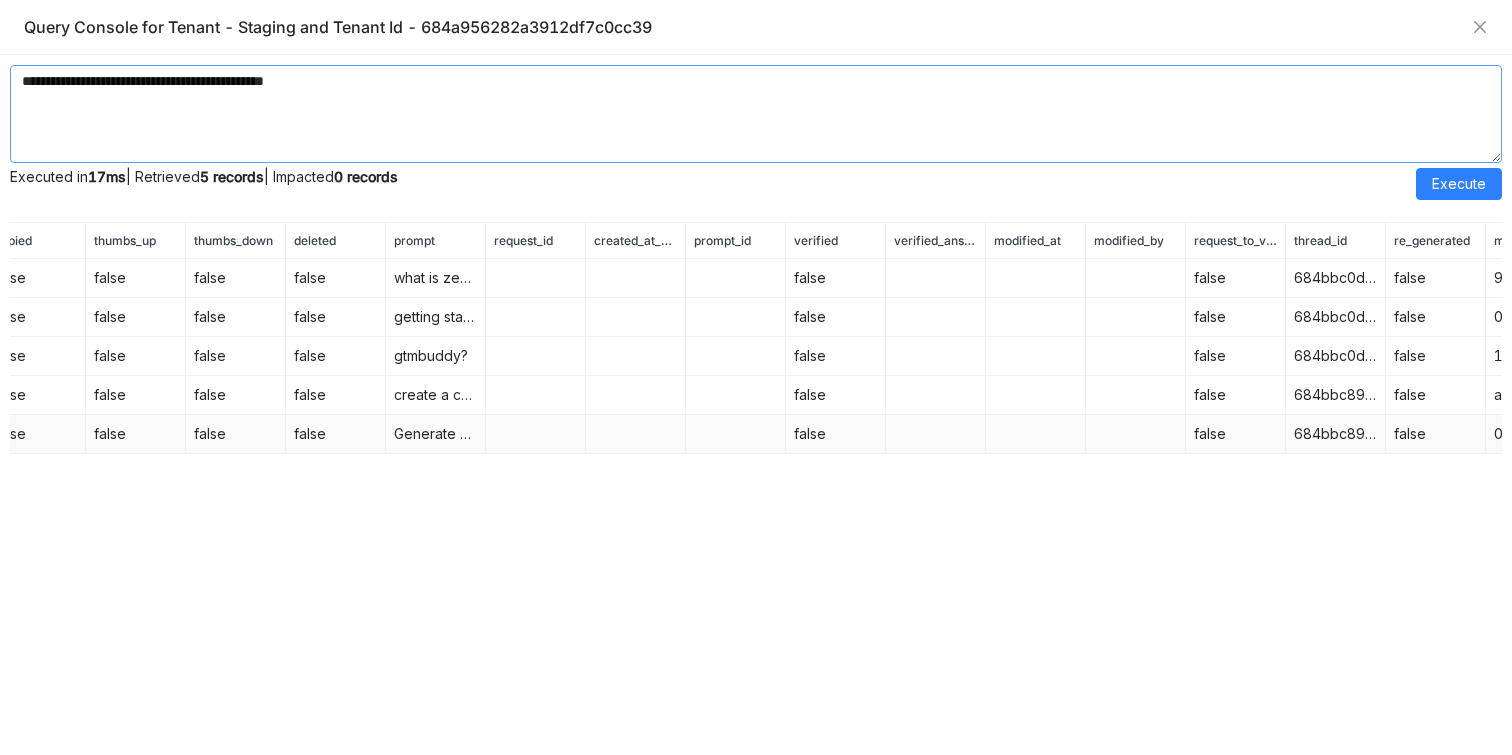 scroll, scrollTop: 0, scrollLeft: 759, axis: horizontal 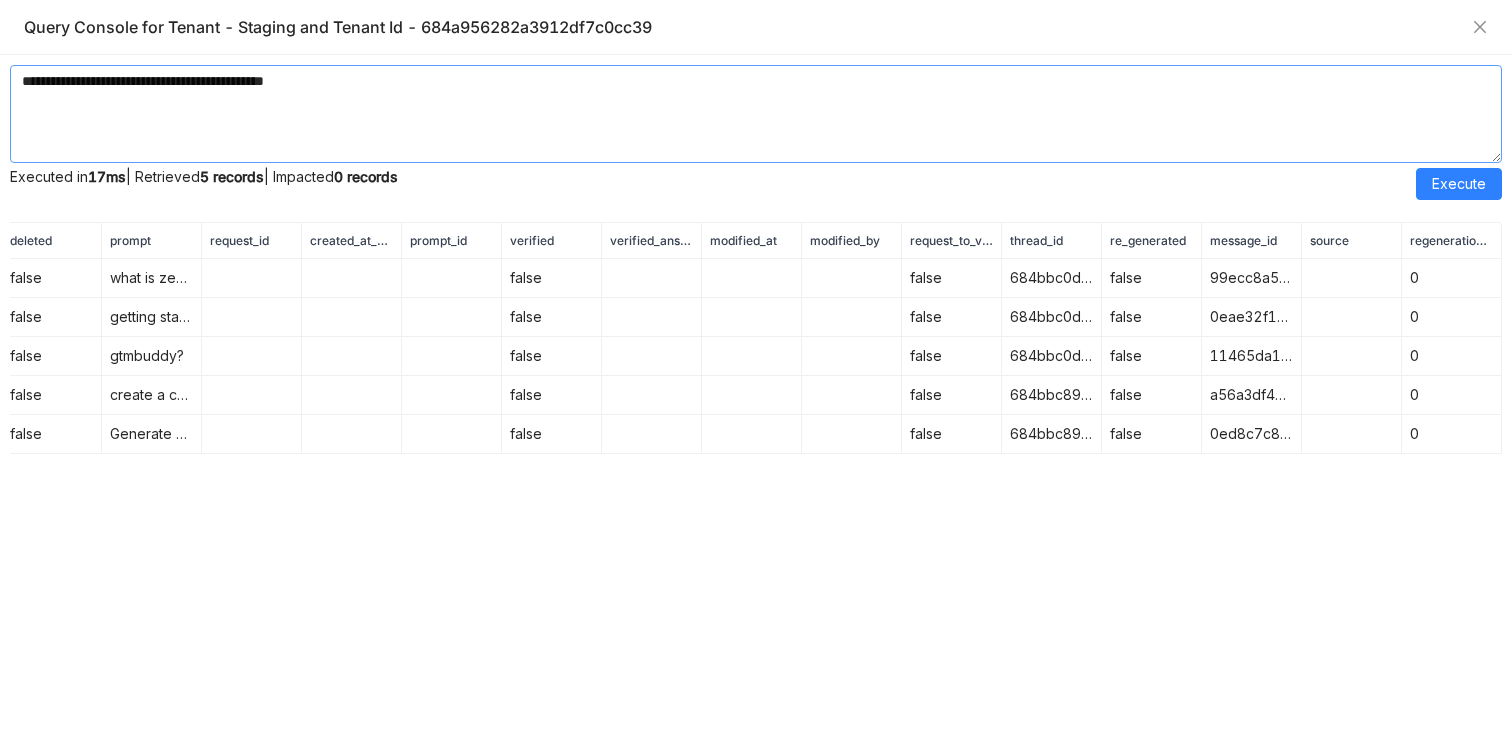 click on "**********" at bounding box center (756, 114) 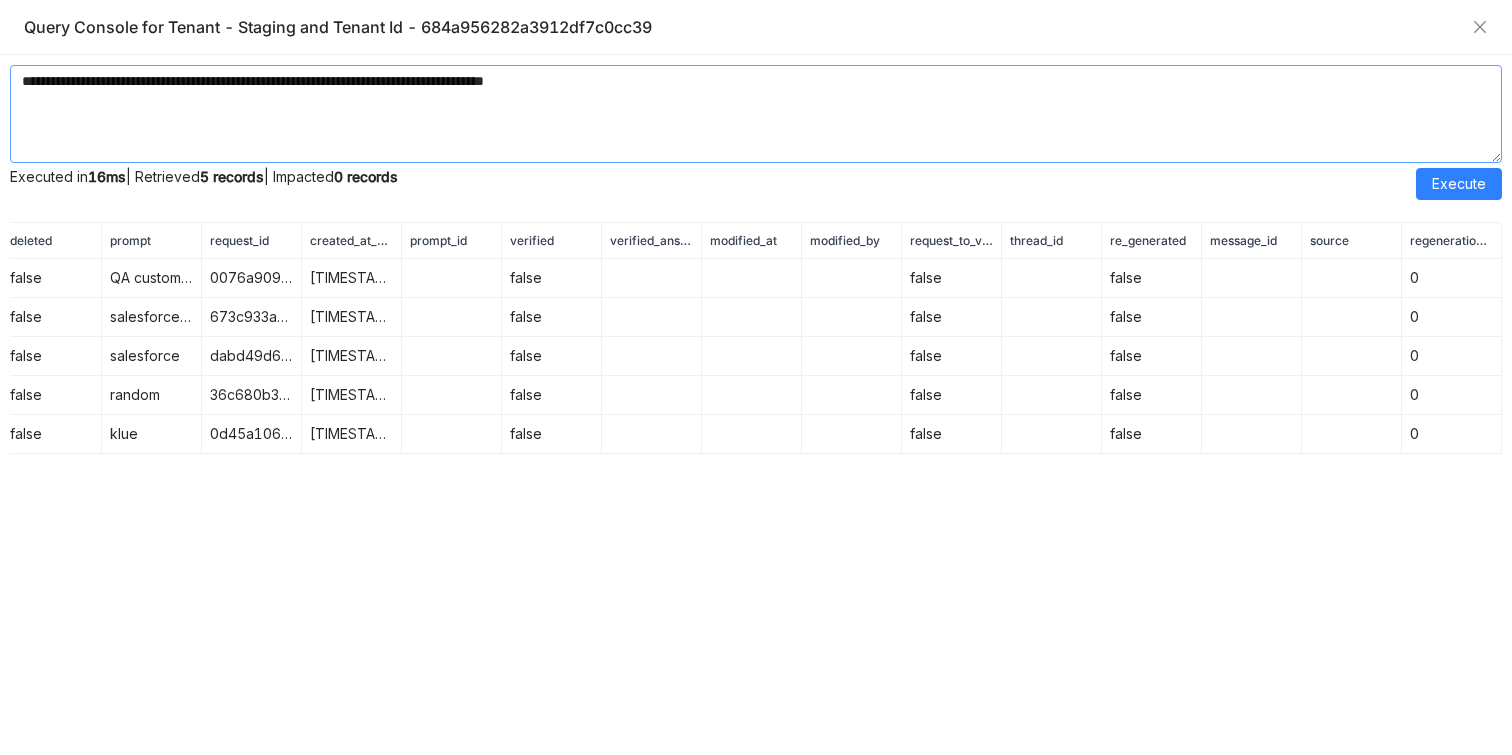 click on "**********" at bounding box center [756, 114] 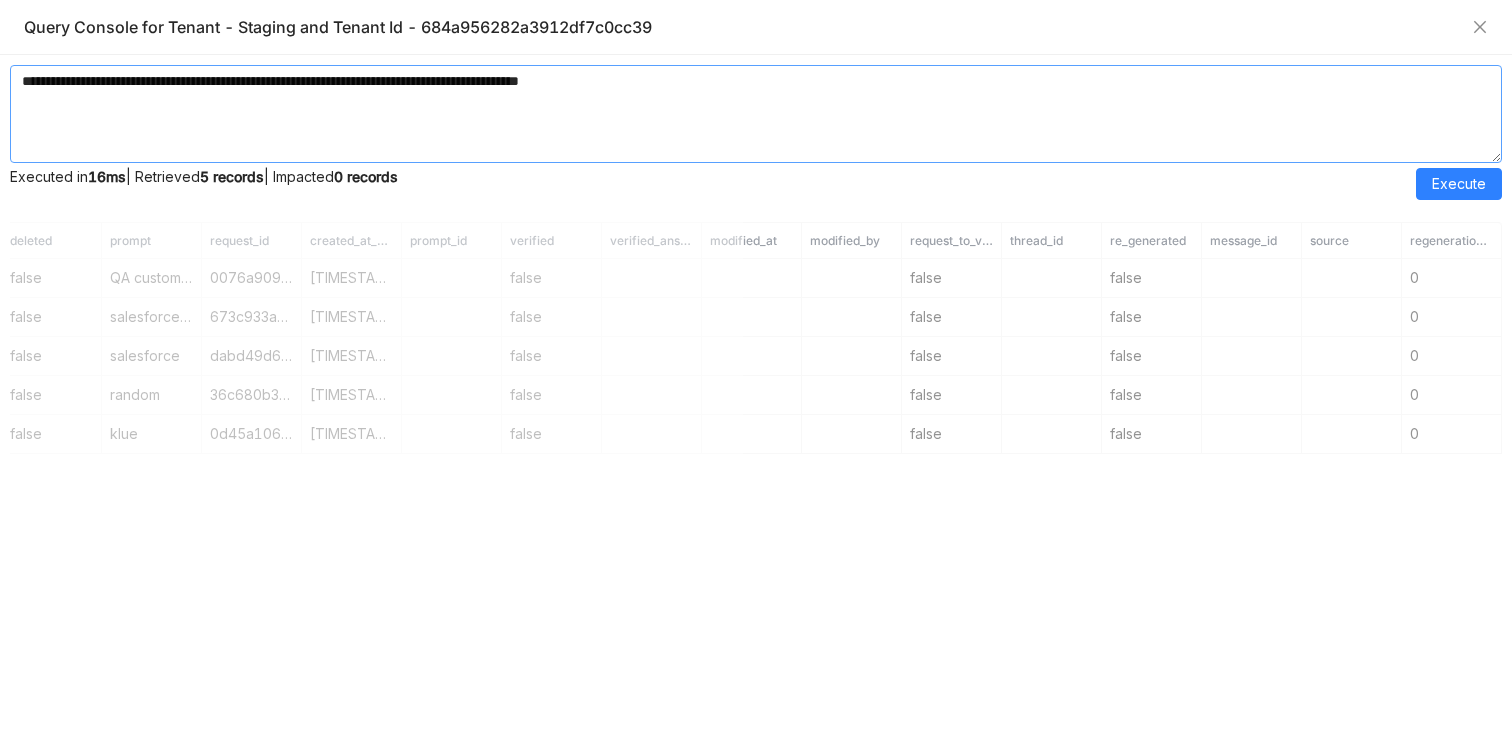 scroll, scrollTop: 0, scrollLeft: 0, axis: both 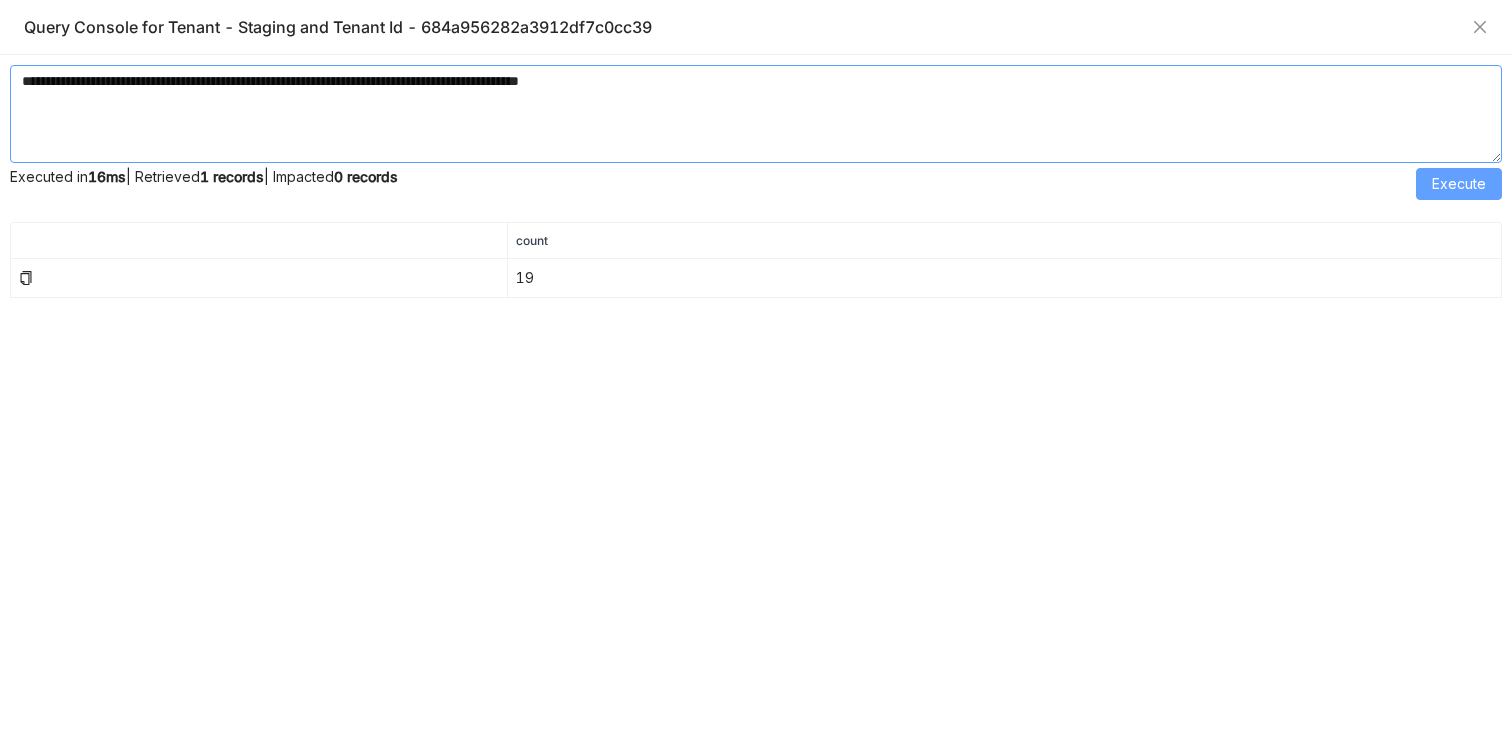 type on "**********" 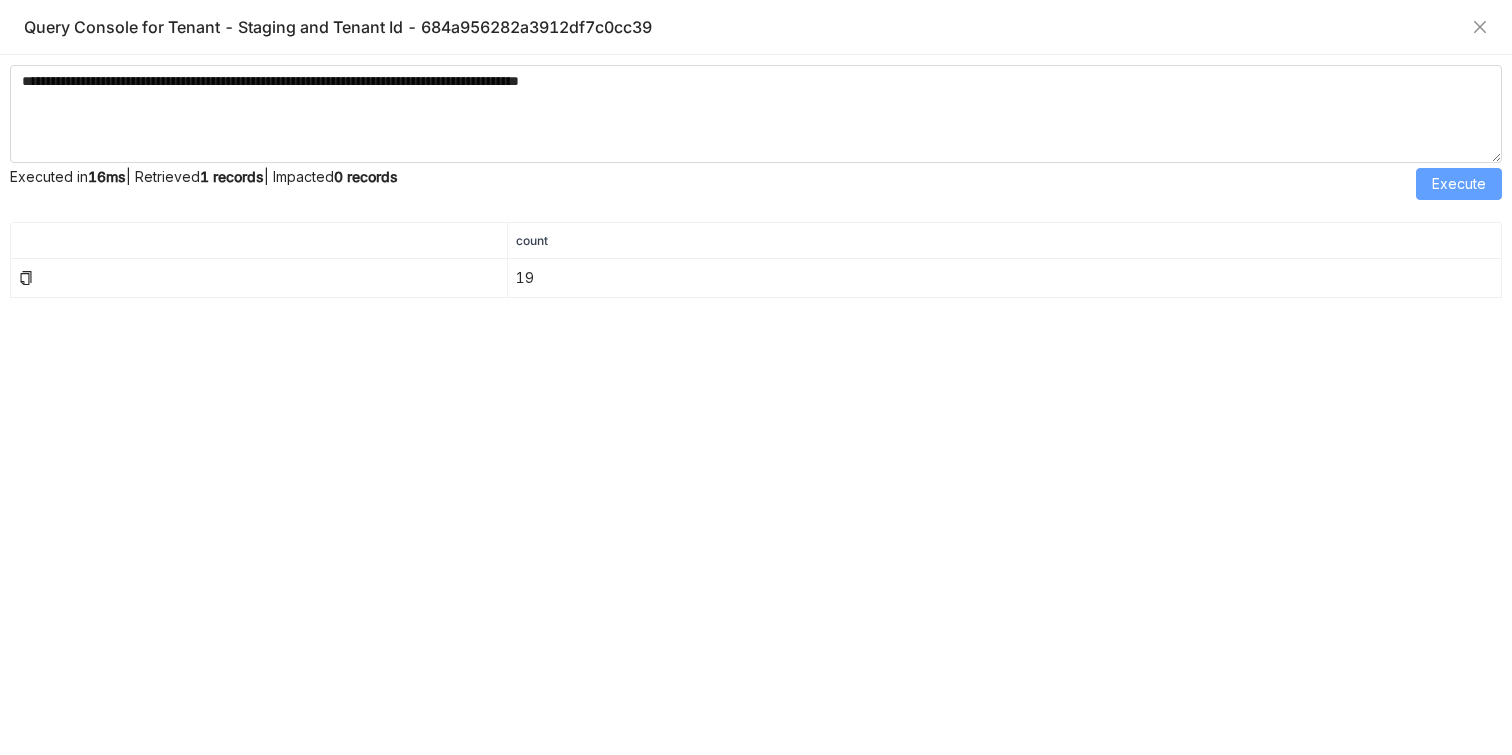 click on "Execute" at bounding box center (1459, 184) 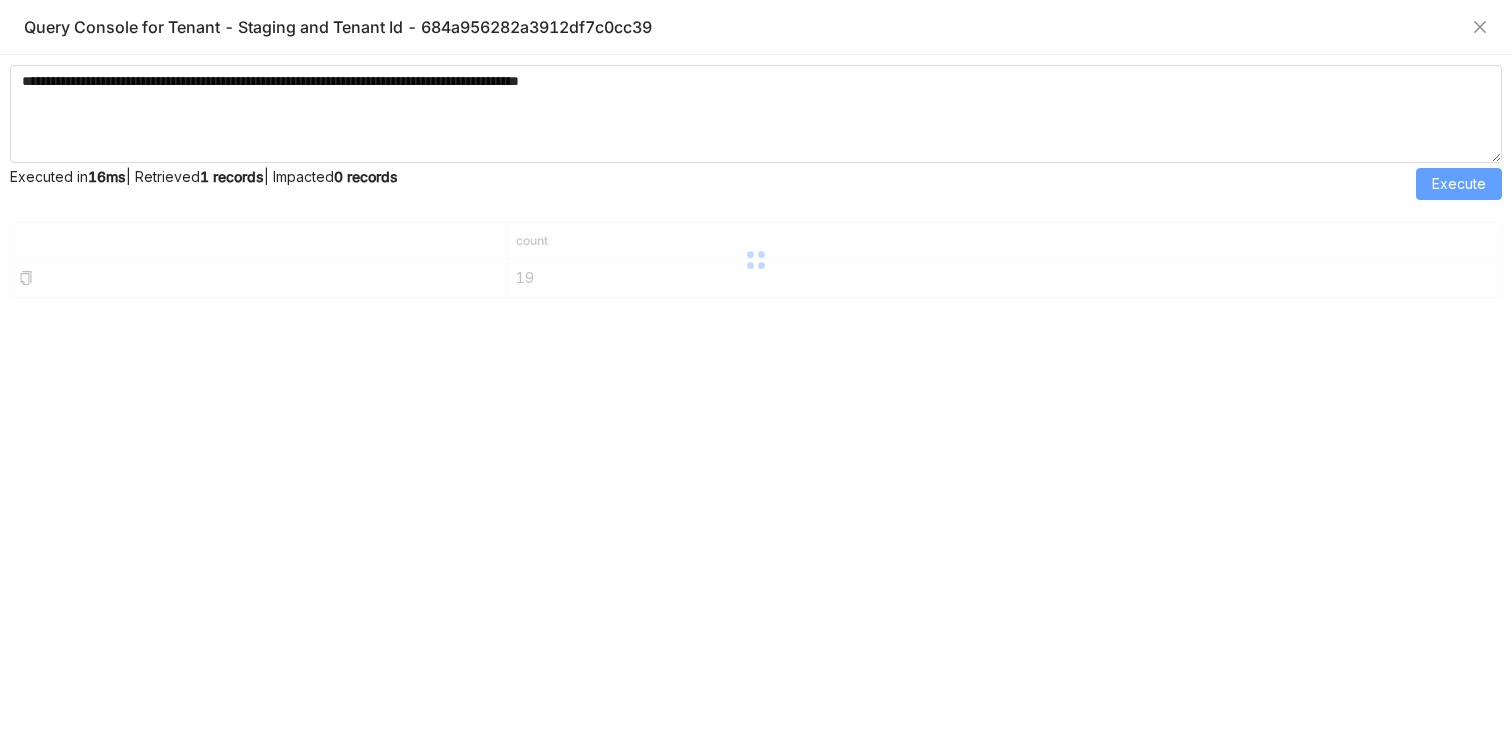 type 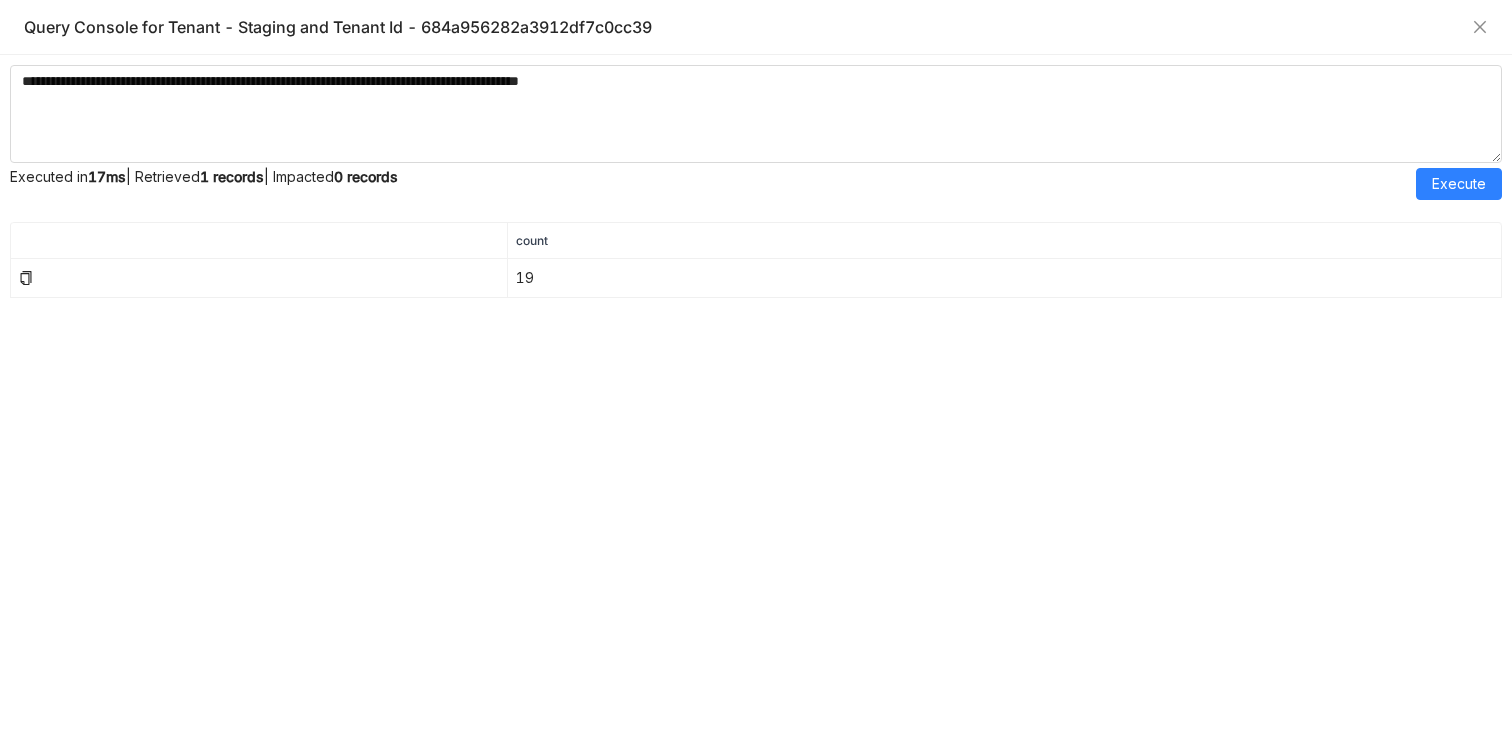 click on "Executed in  17ms  | Retrieved  1 records  | Impacted  0 records" at bounding box center (713, 184) 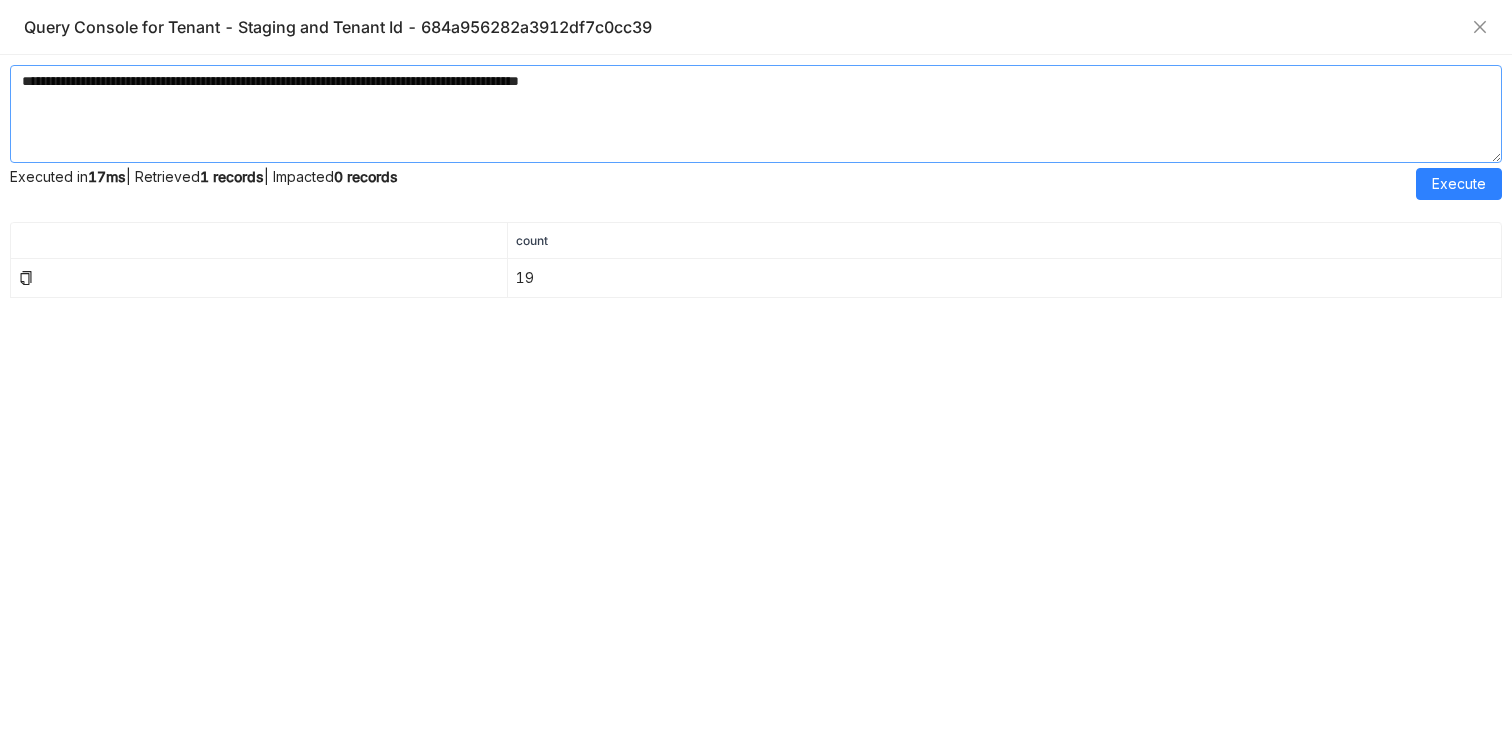 click on "**********" at bounding box center [756, 114] 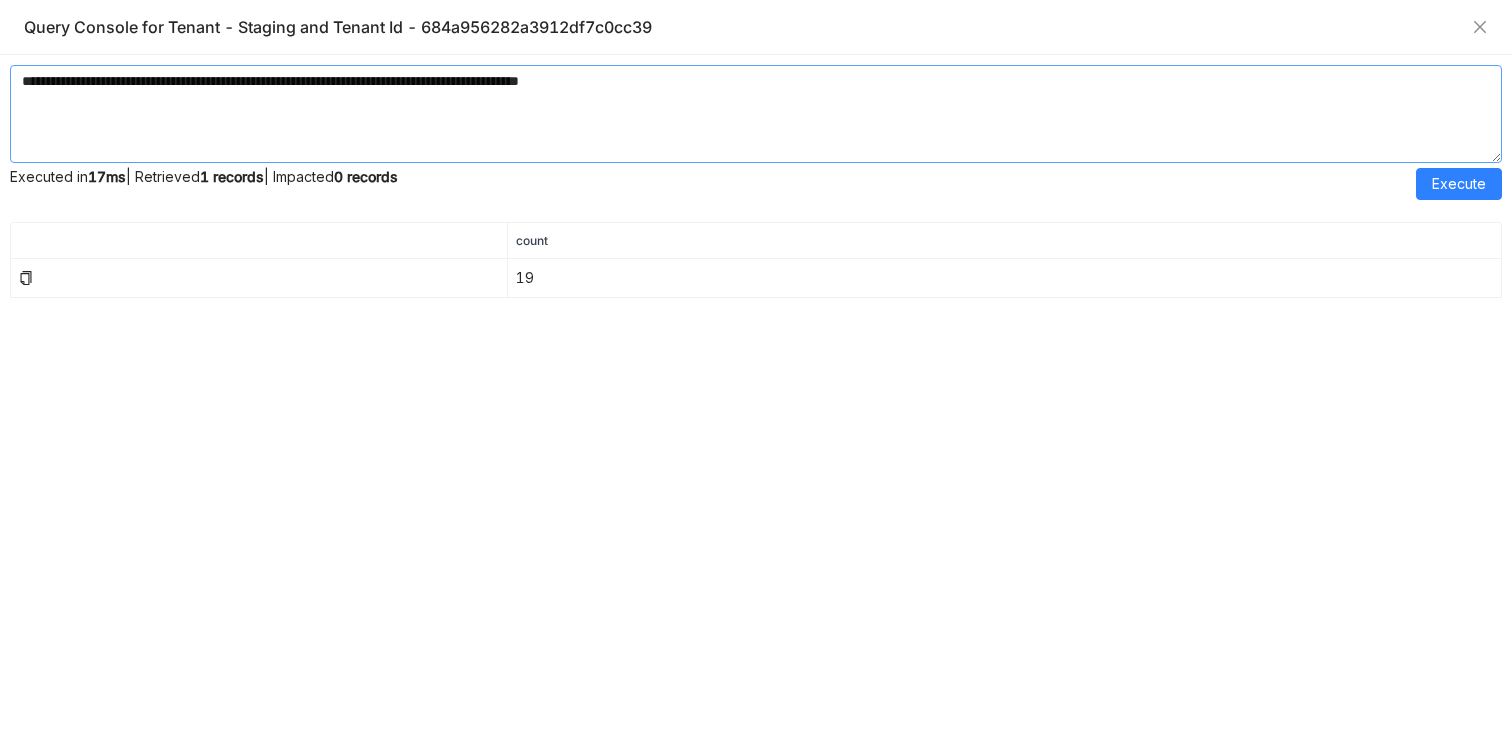 click on "**********" at bounding box center [756, 114] 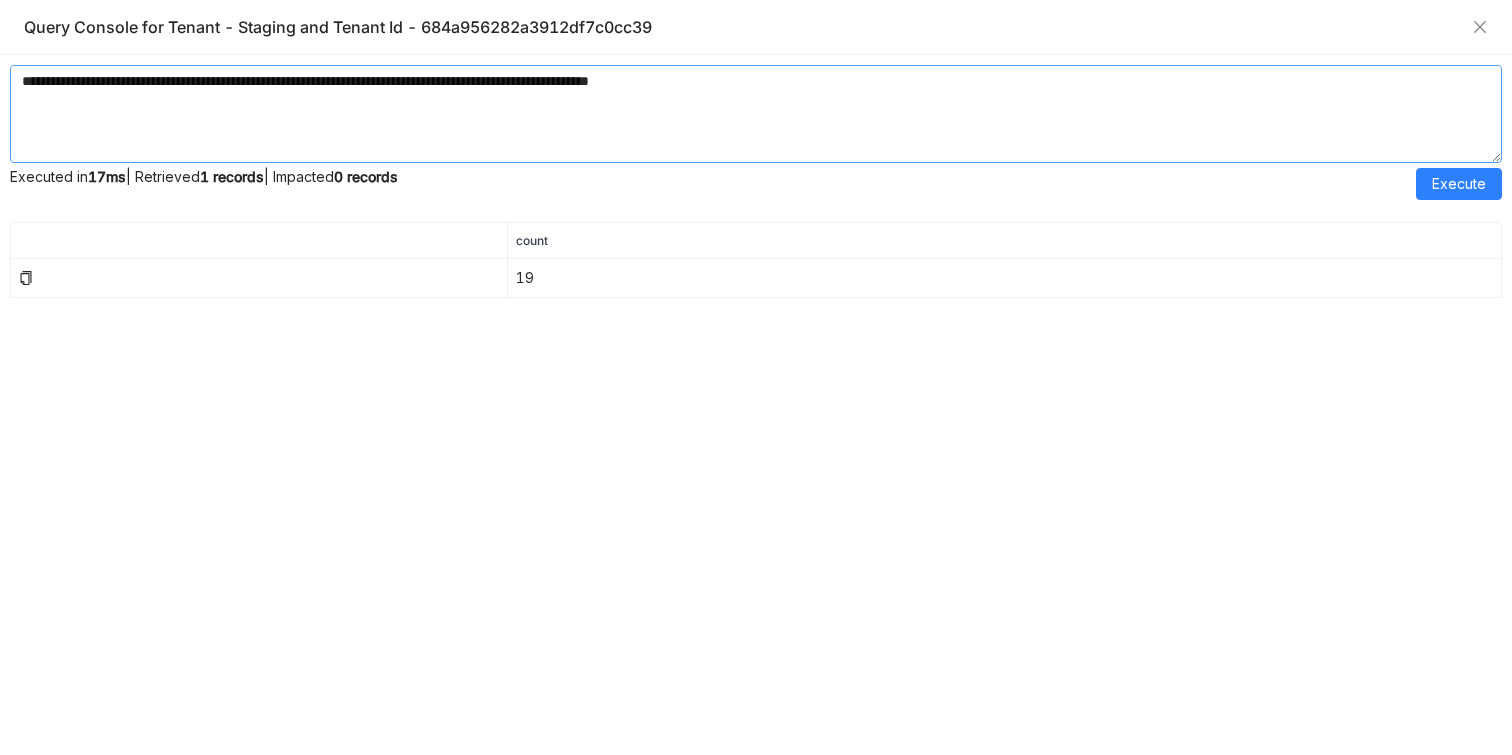 paste on "**********" 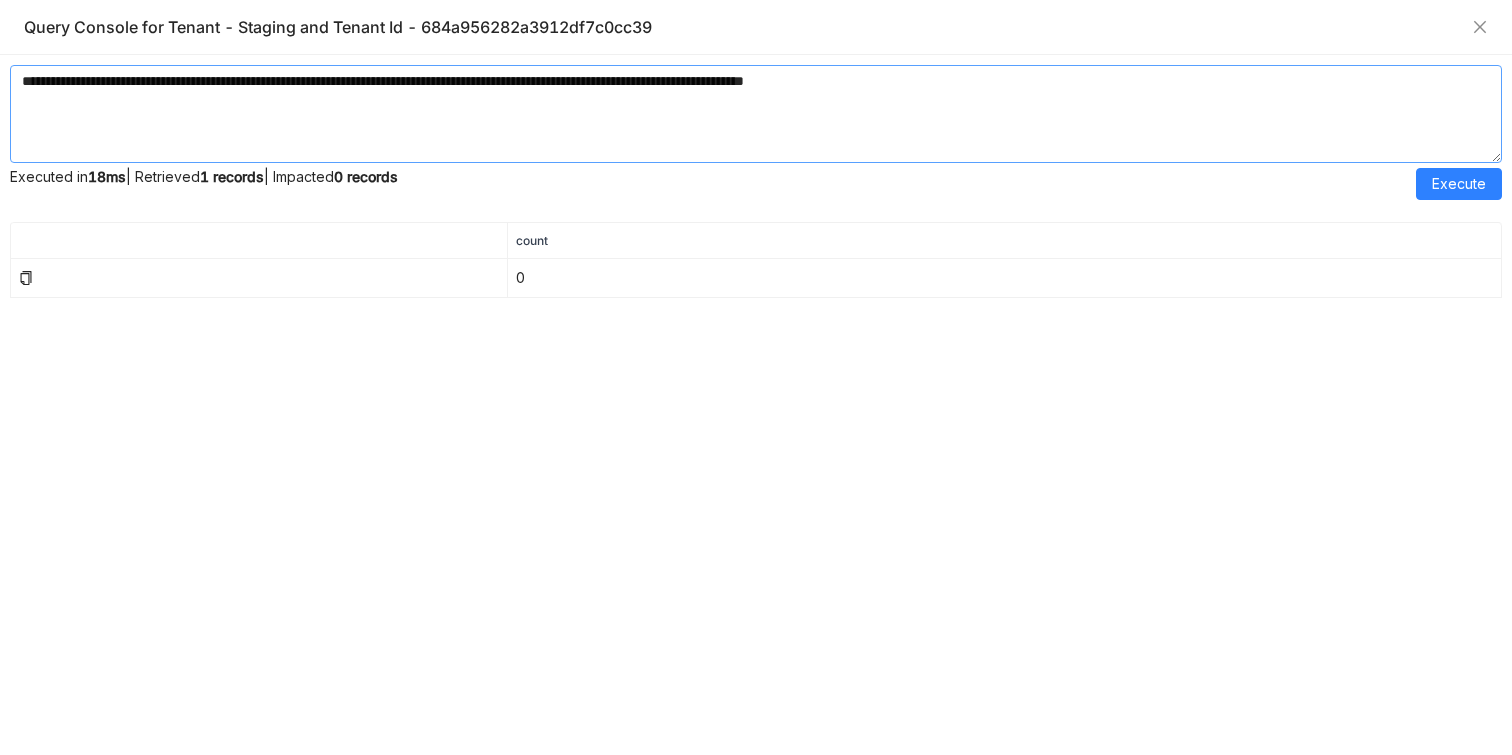 drag, startPoint x: 916, startPoint y: 81, endPoint x: 1077, endPoint y: 74, distance: 161.1521 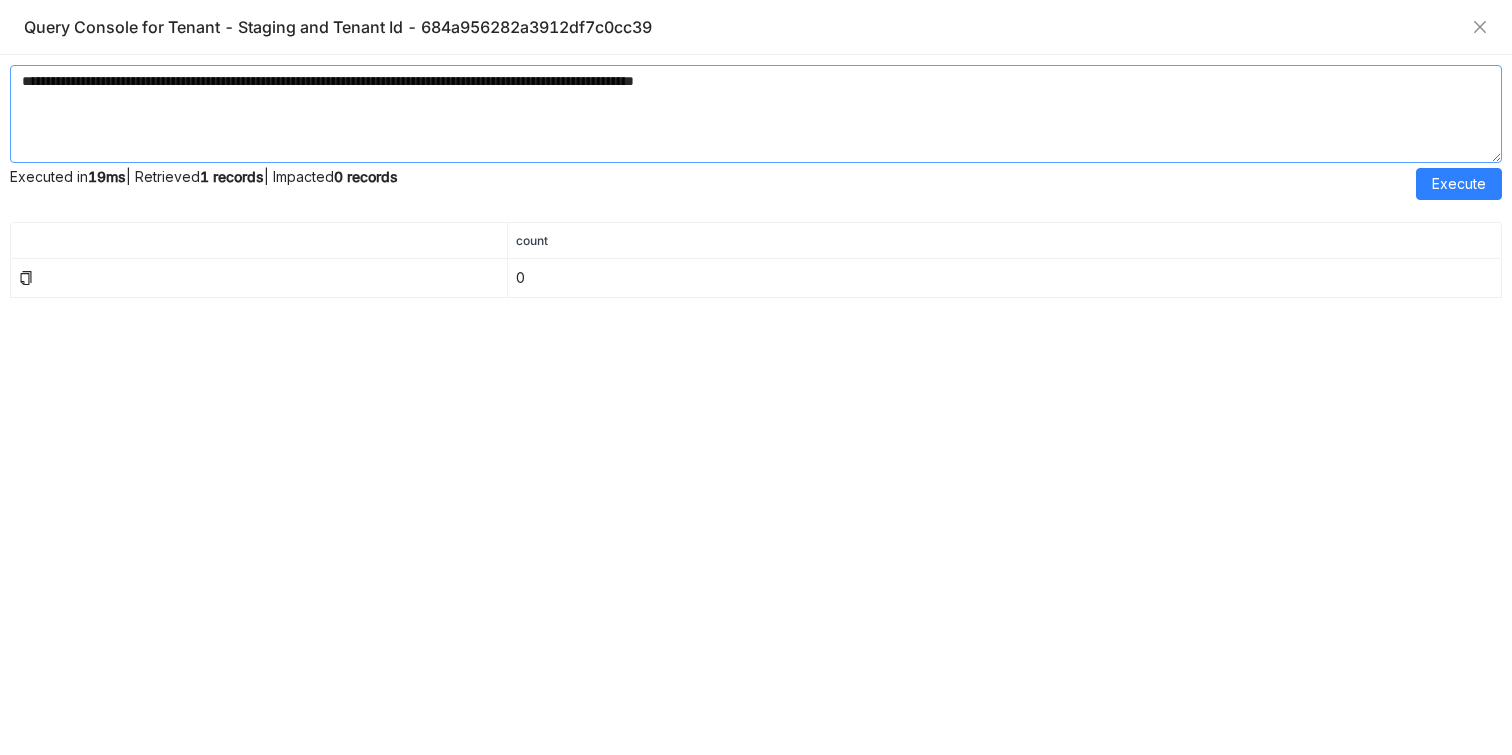 type on "**********" 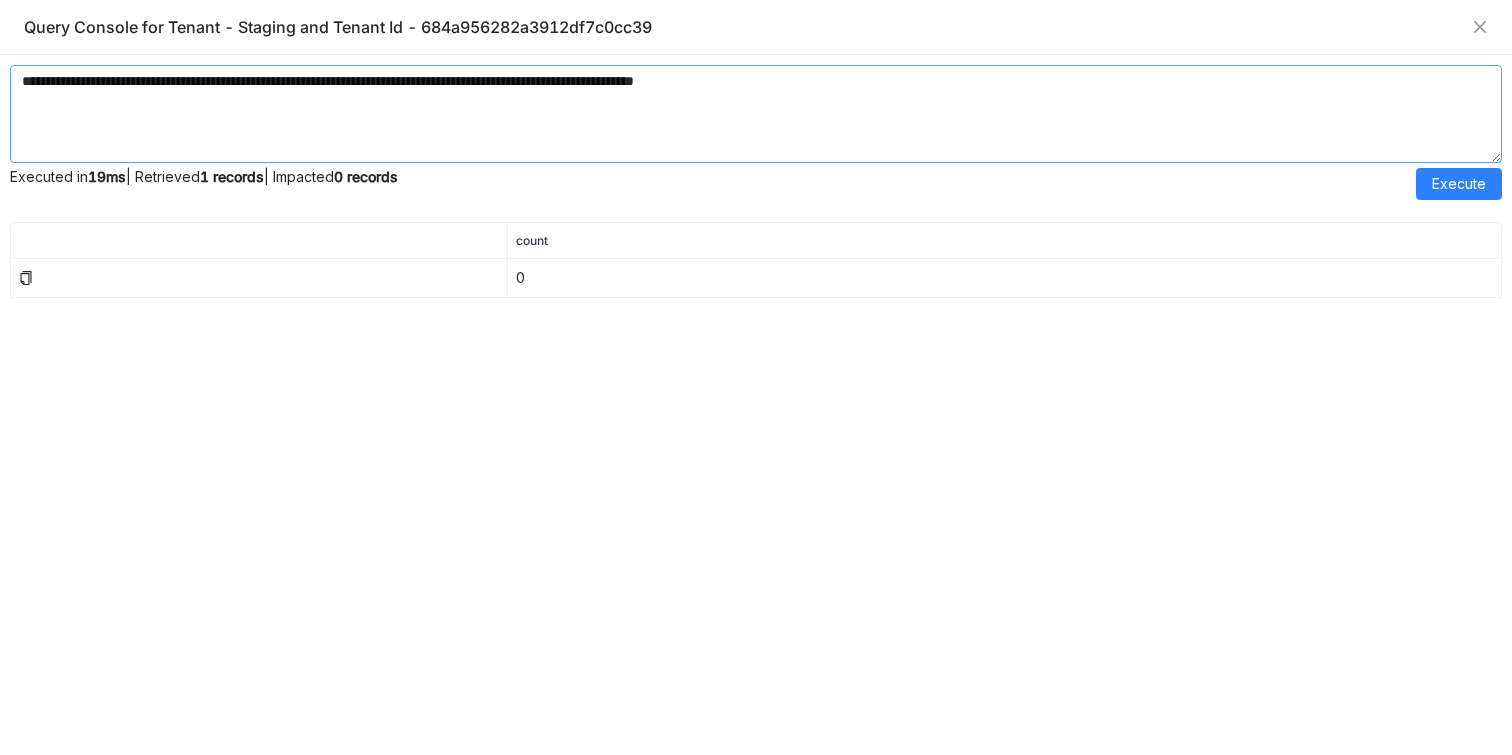 click on "**********" at bounding box center (756, 114) 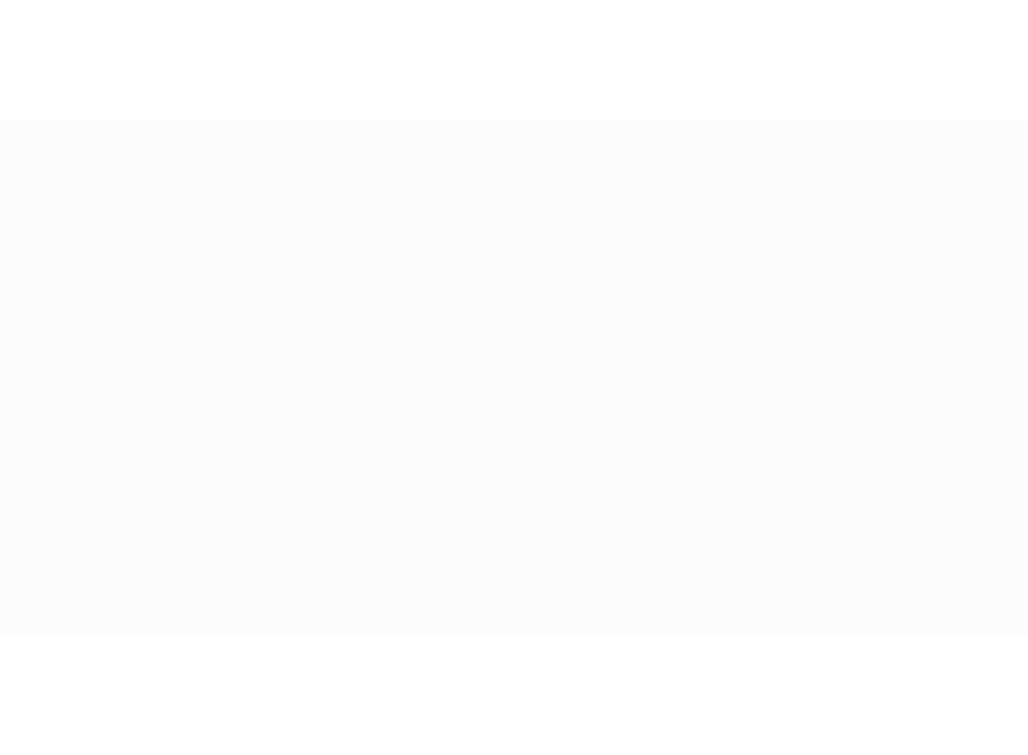 scroll, scrollTop: 0, scrollLeft: 0, axis: both 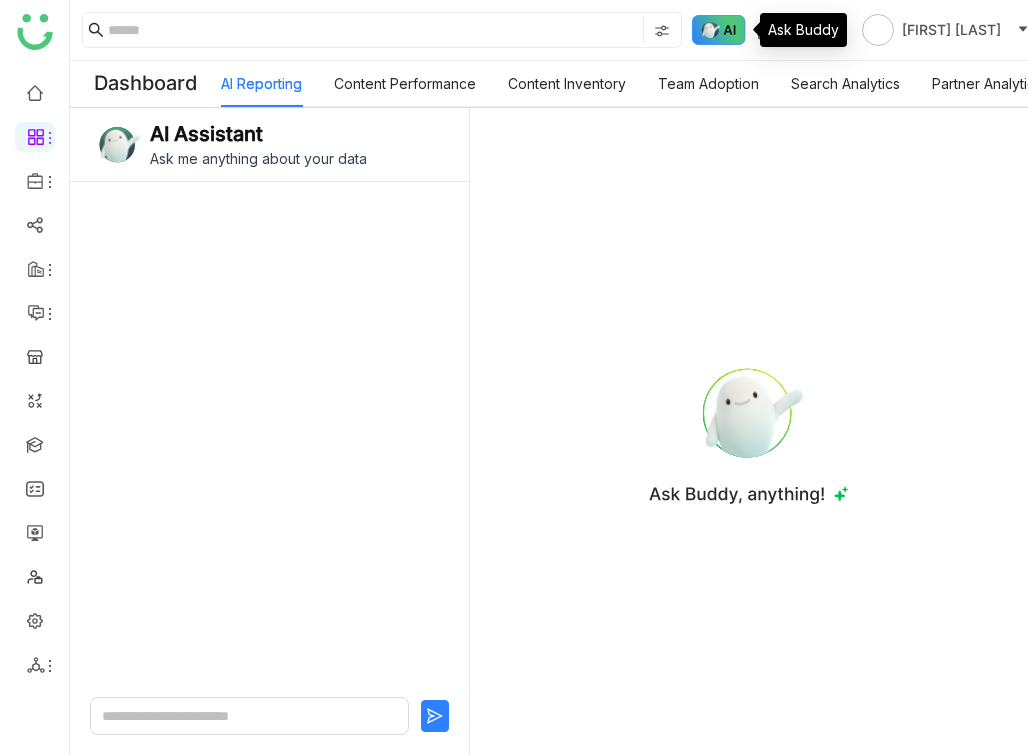 click 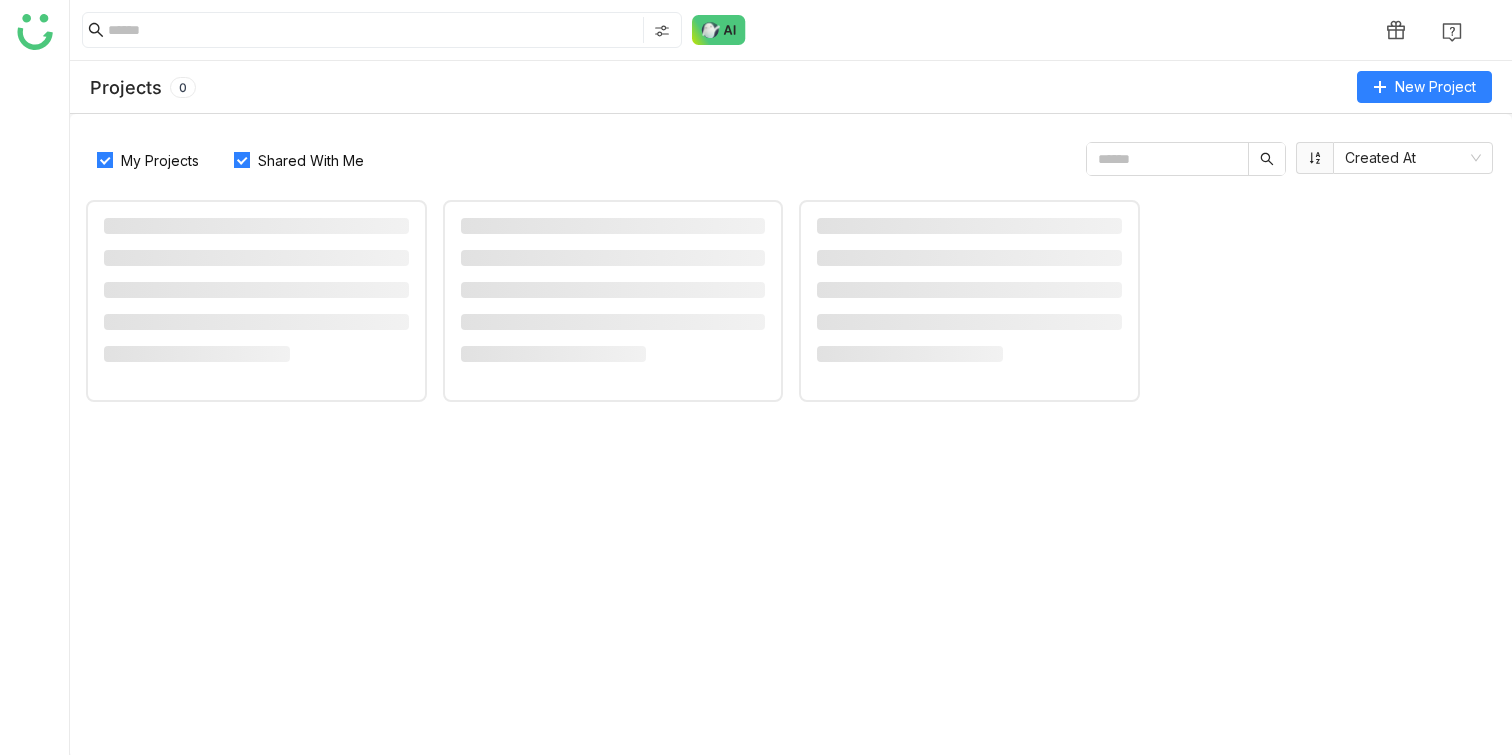 scroll, scrollTop: 0, scrollLeft: 0, axis: both 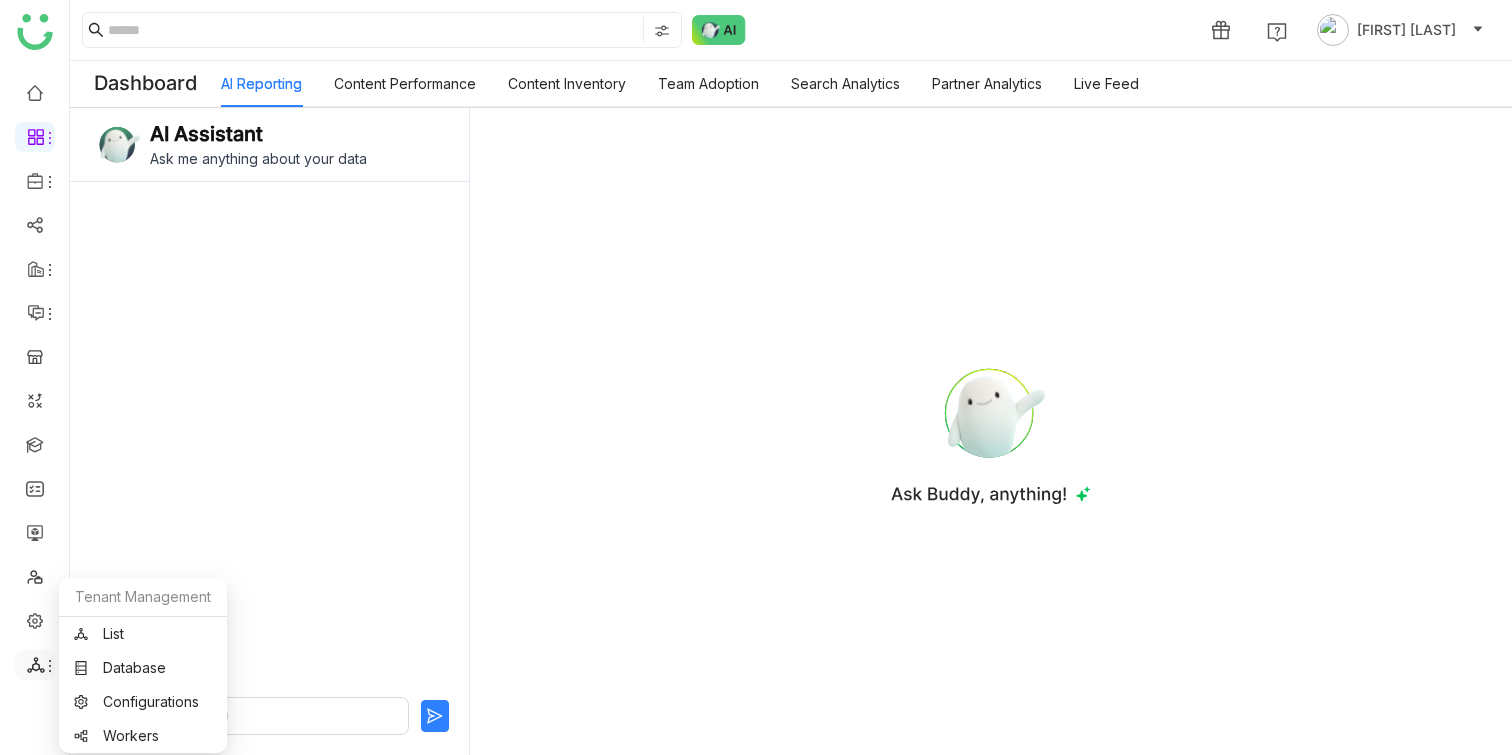 click 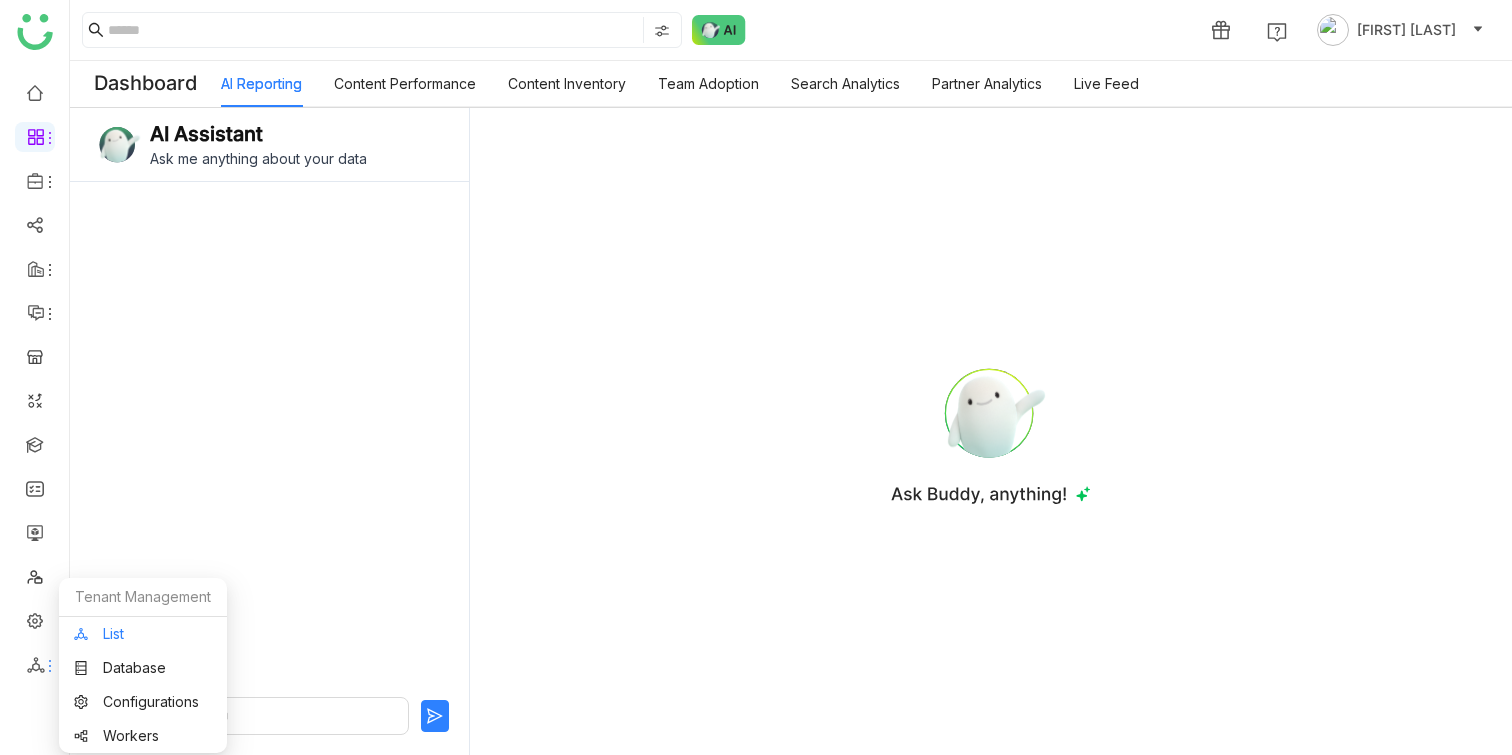 click on "List" at bounding box center (143, 634) 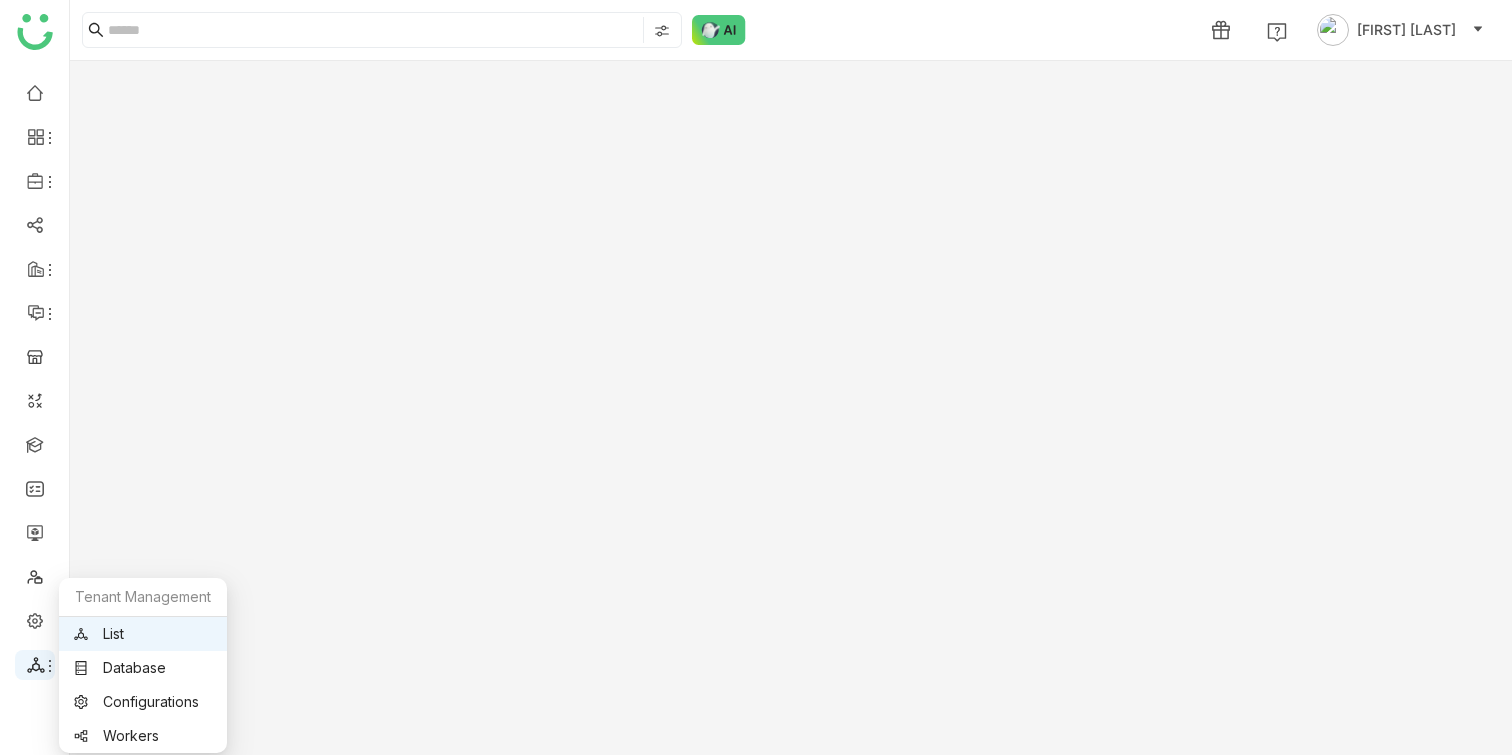 click 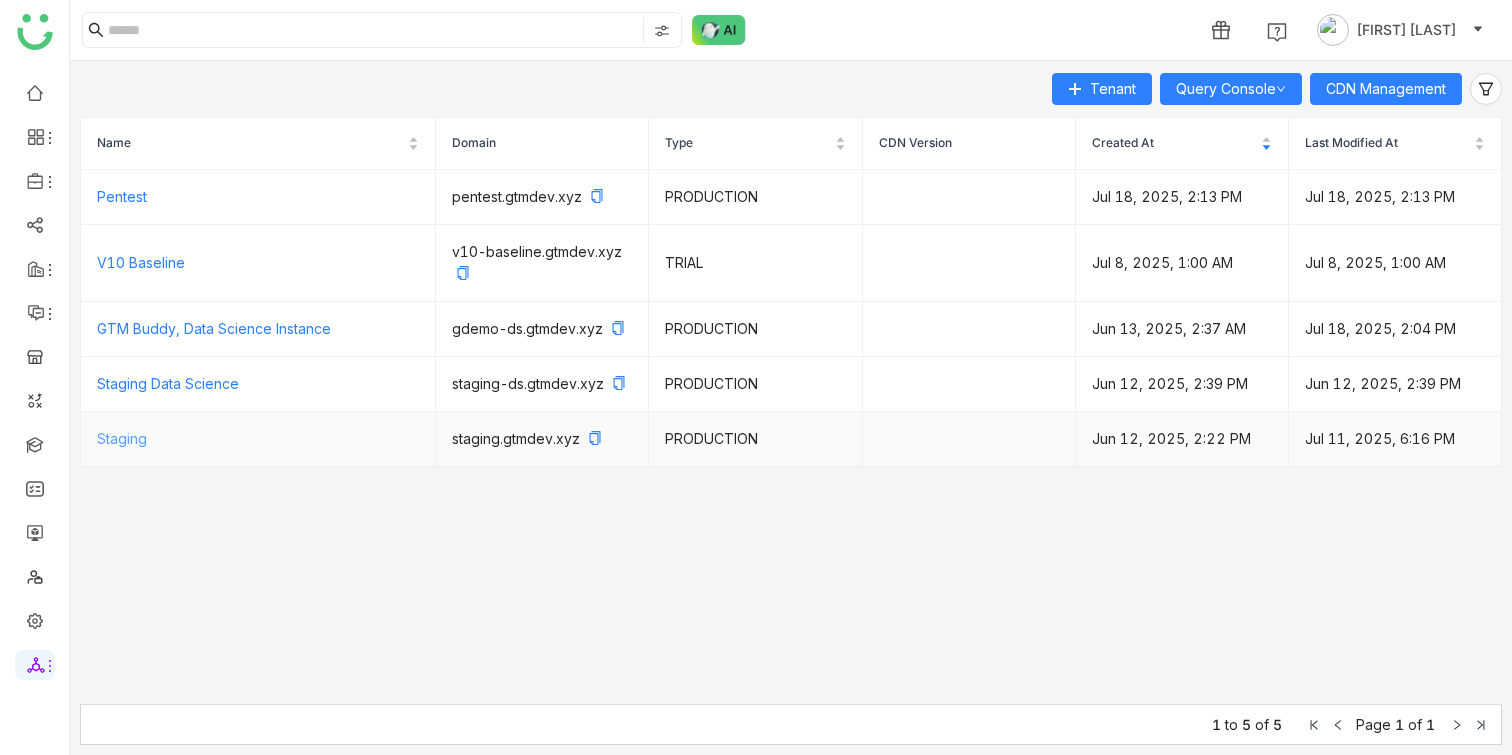 click on "Staging" 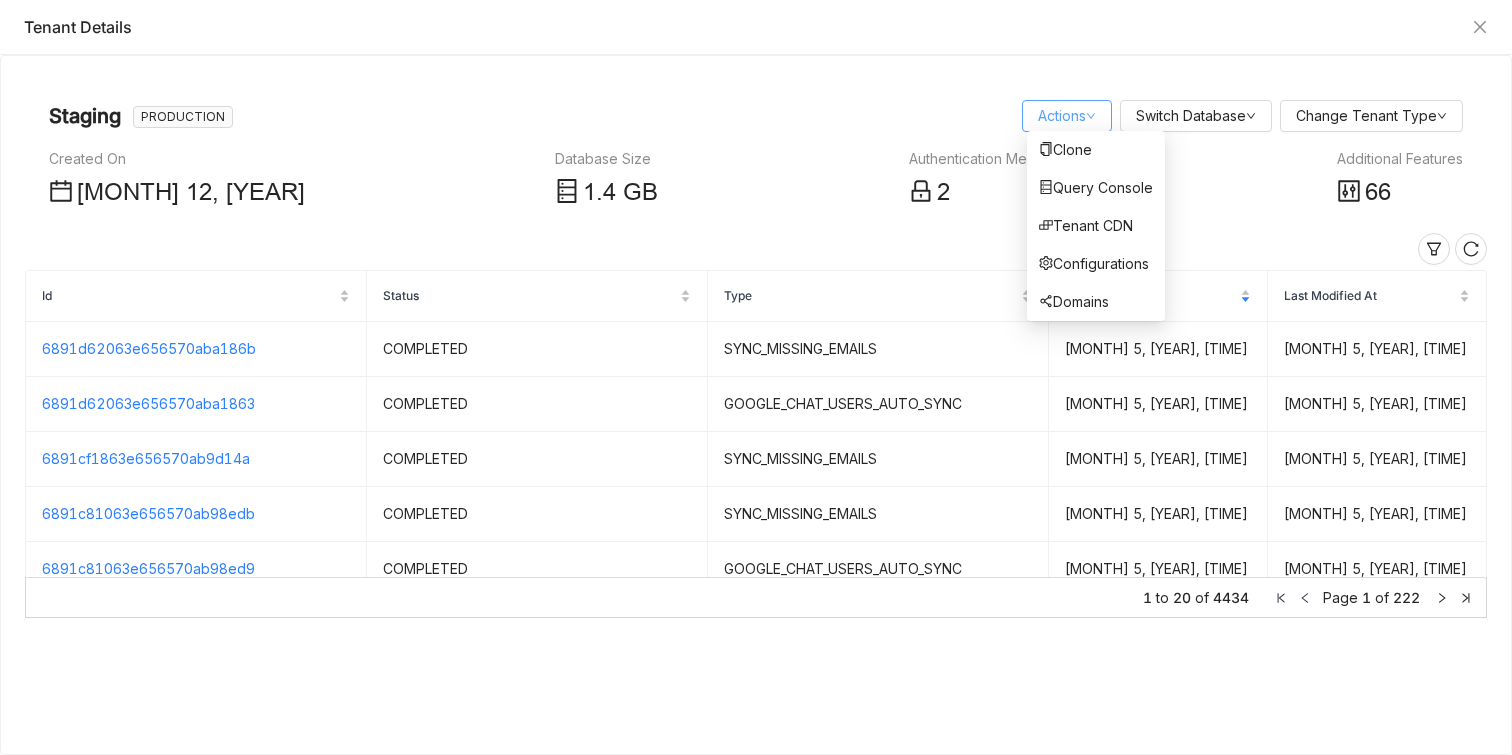 click on "Actions" at bounding box center [1067, 115] 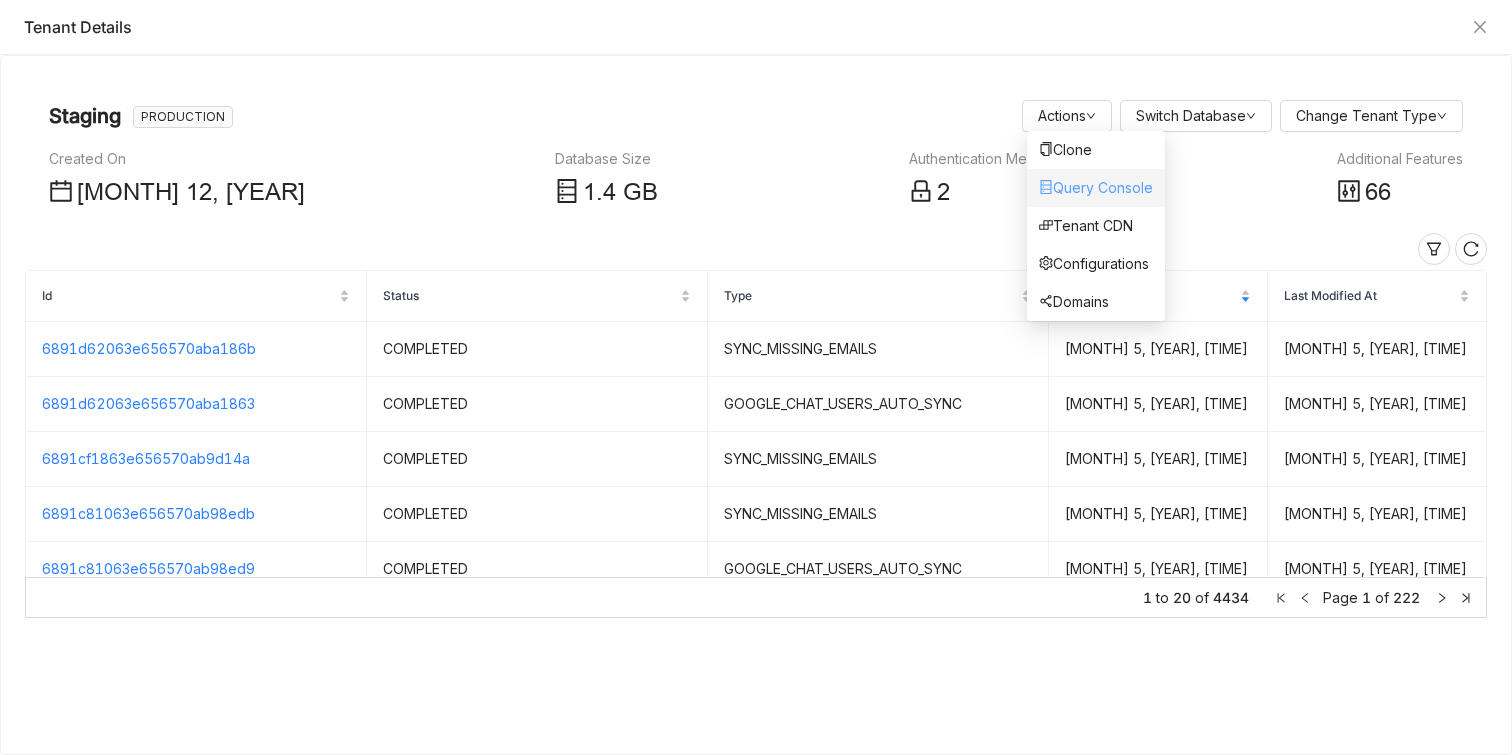 click on "Query Console" at bounding box center (1096, 187) 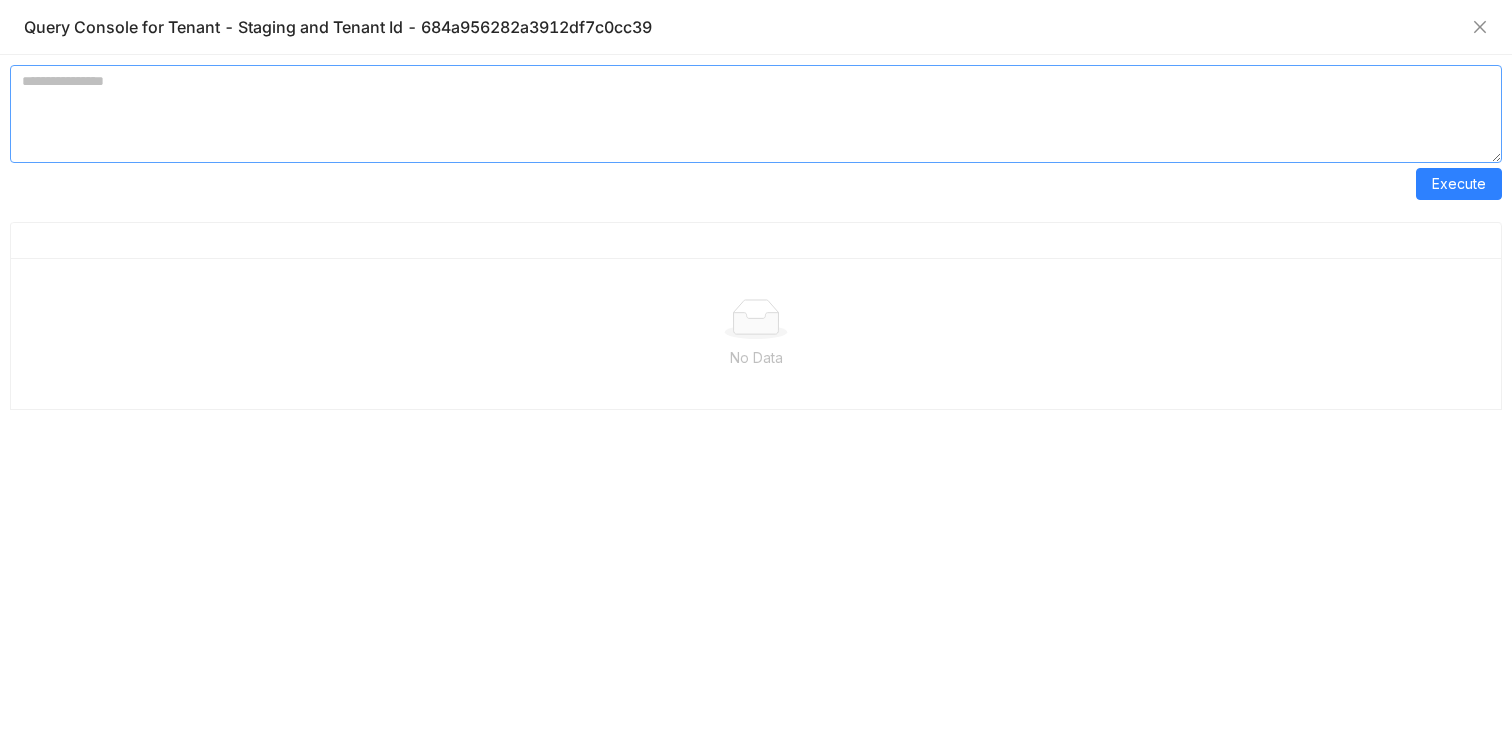 click at bounding box center [756, 114] 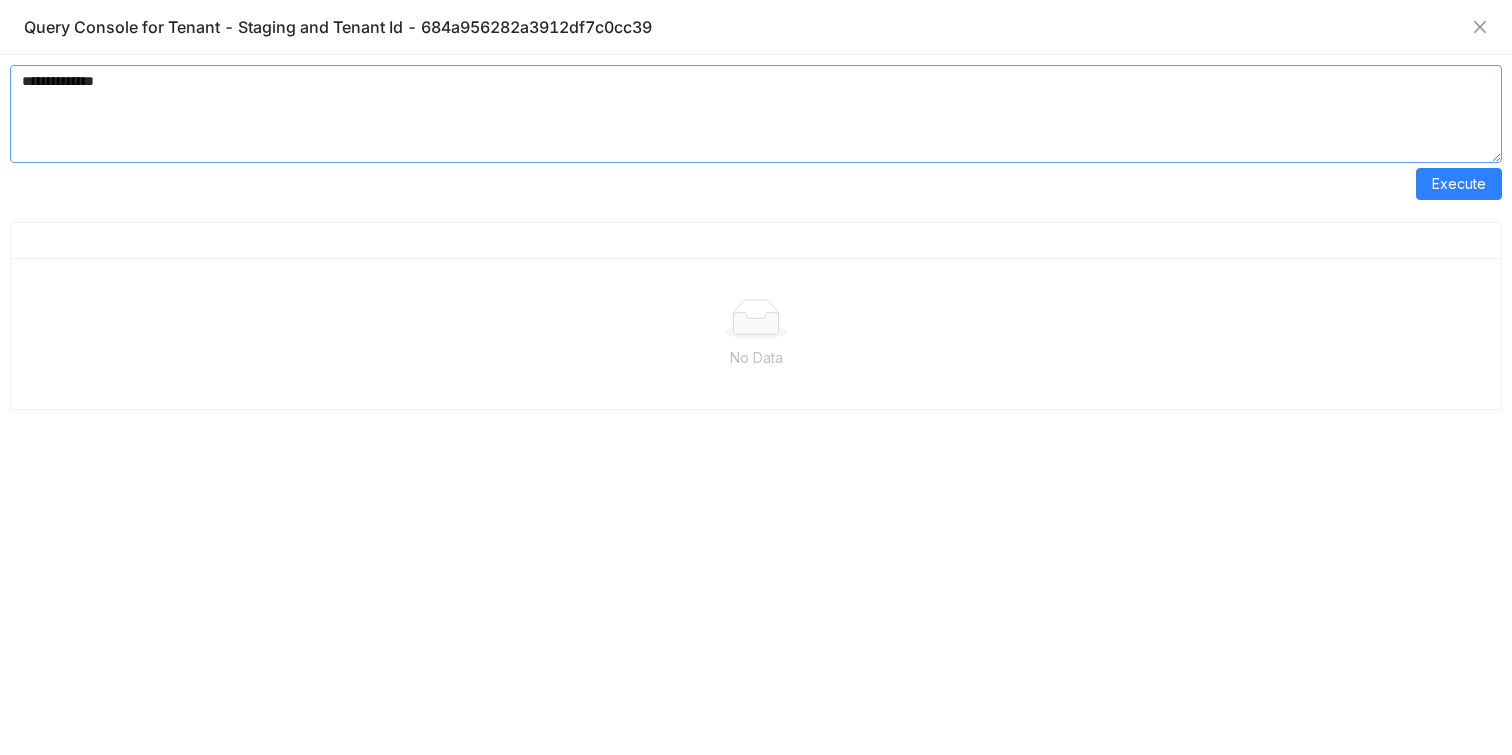 click on "**********" at bounding box center [756, 114] 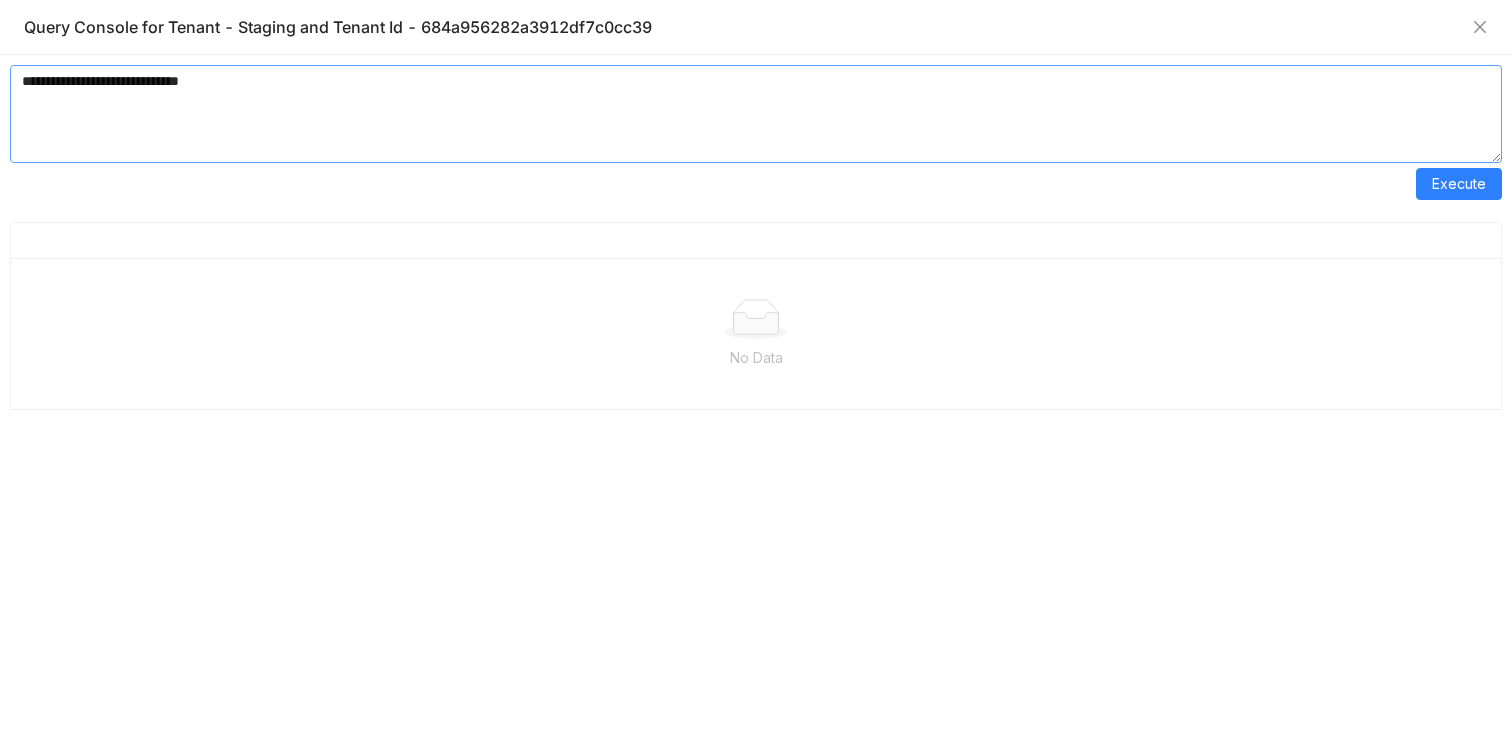 type on "**********" 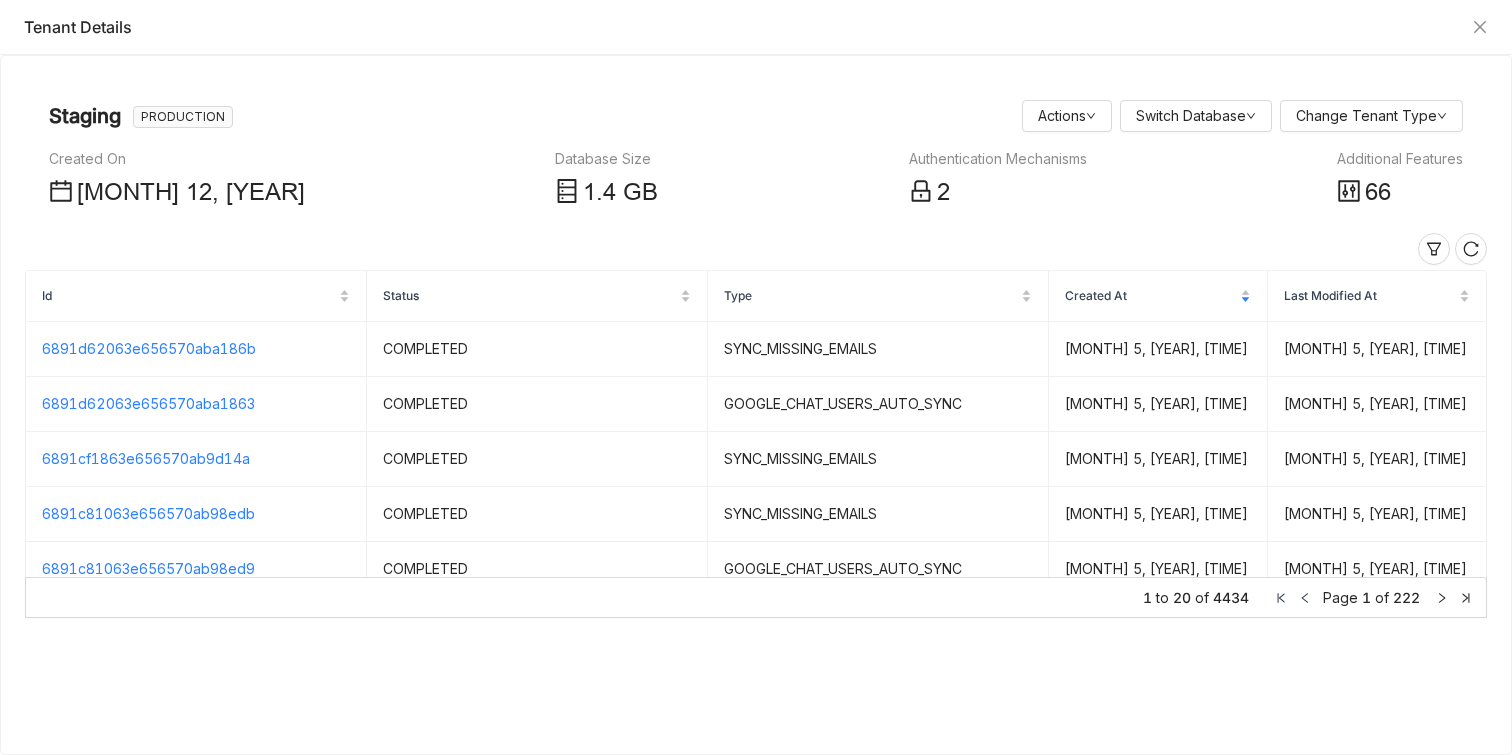 click on "Created On Jun 12, 2025 Database Size 1 .4 GB Authentication Mechanisms 2 Additional Features 66" at bounding box center [756, 180] 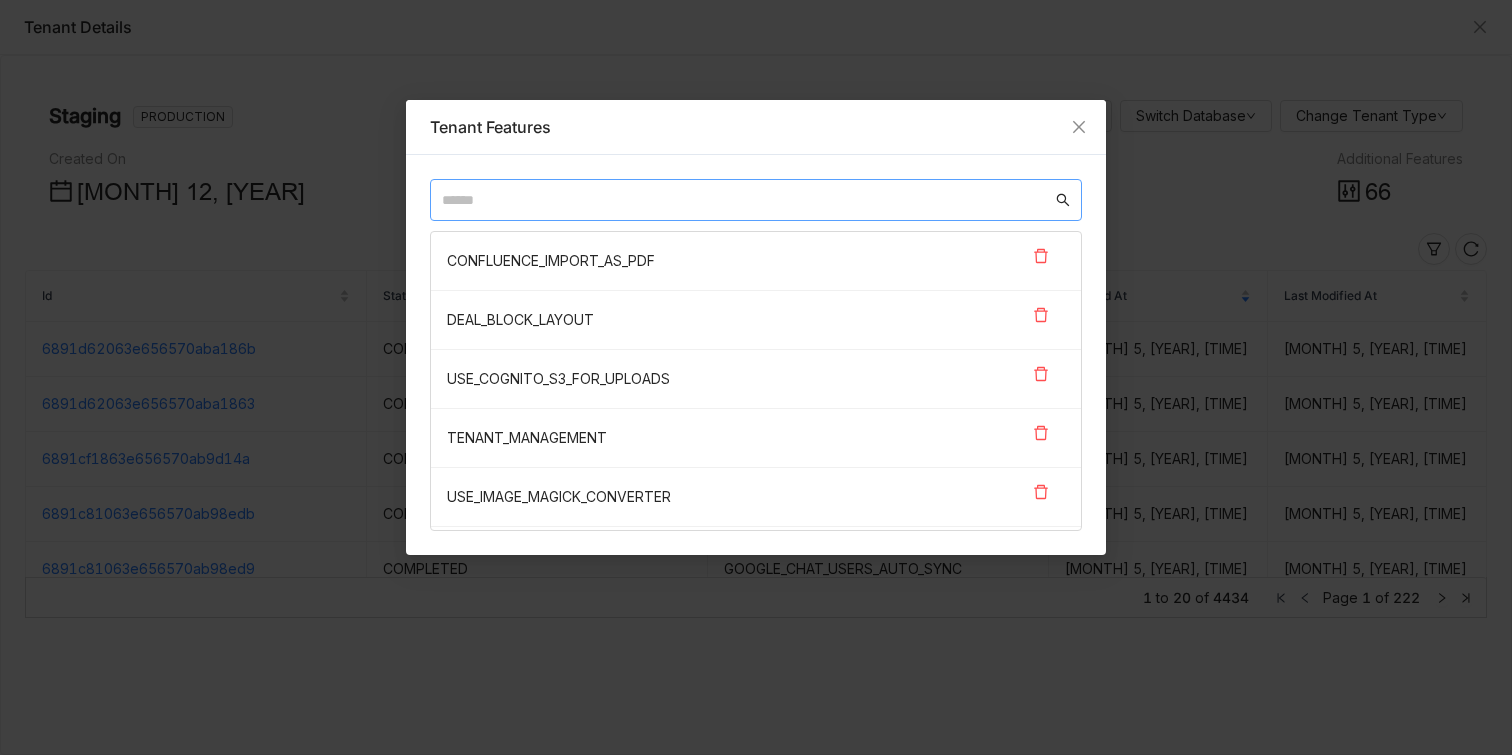click at bounding box center [756, 200] 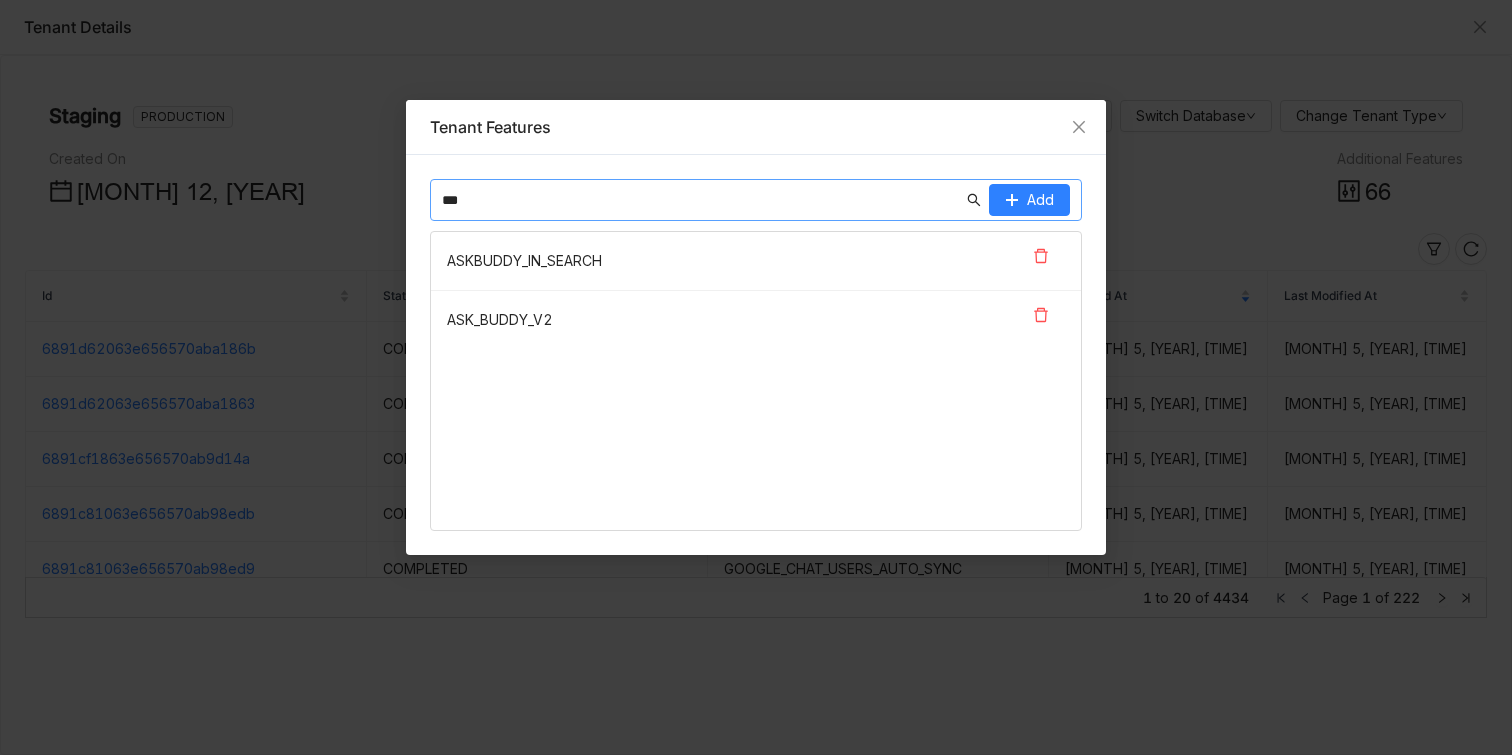 type on "***" 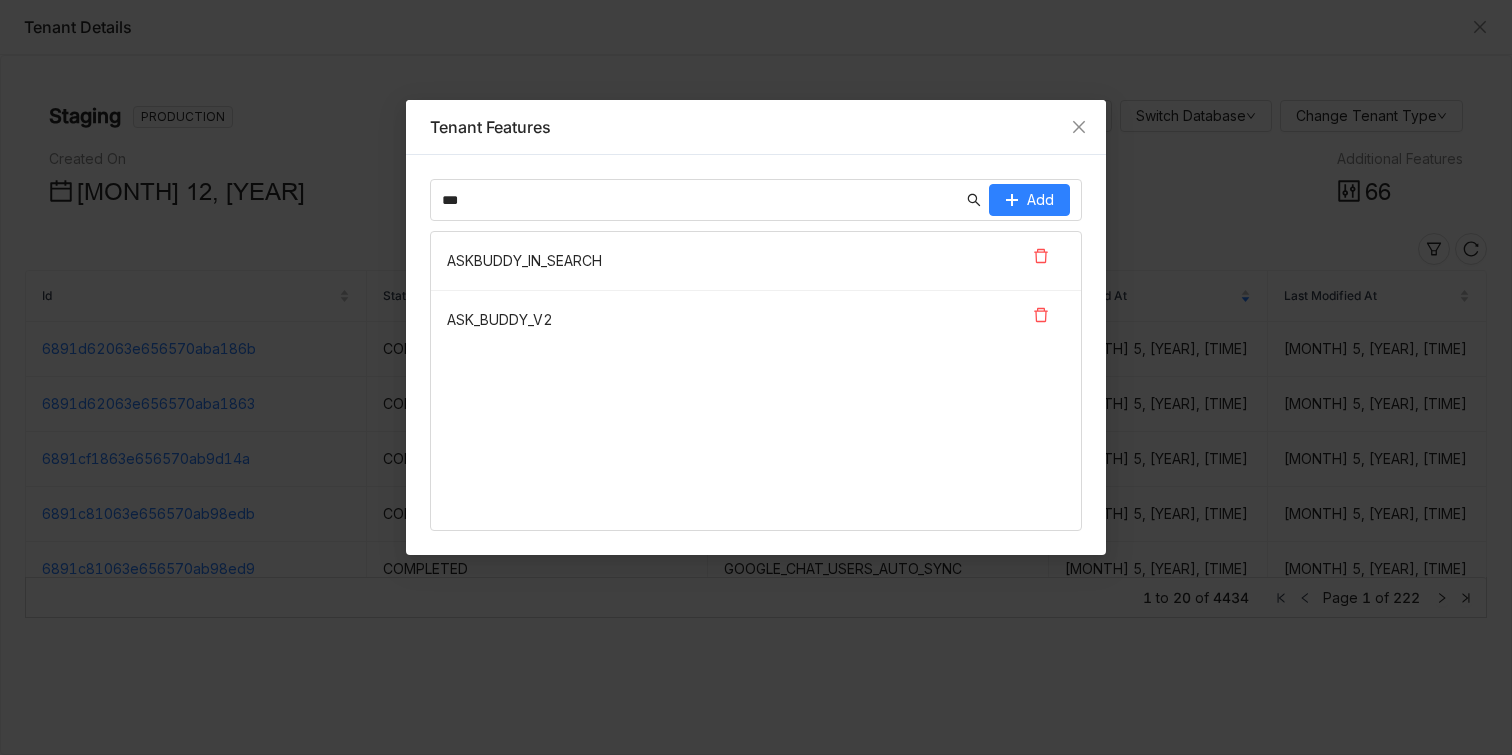 click on "ASK_BUDDY_V2" 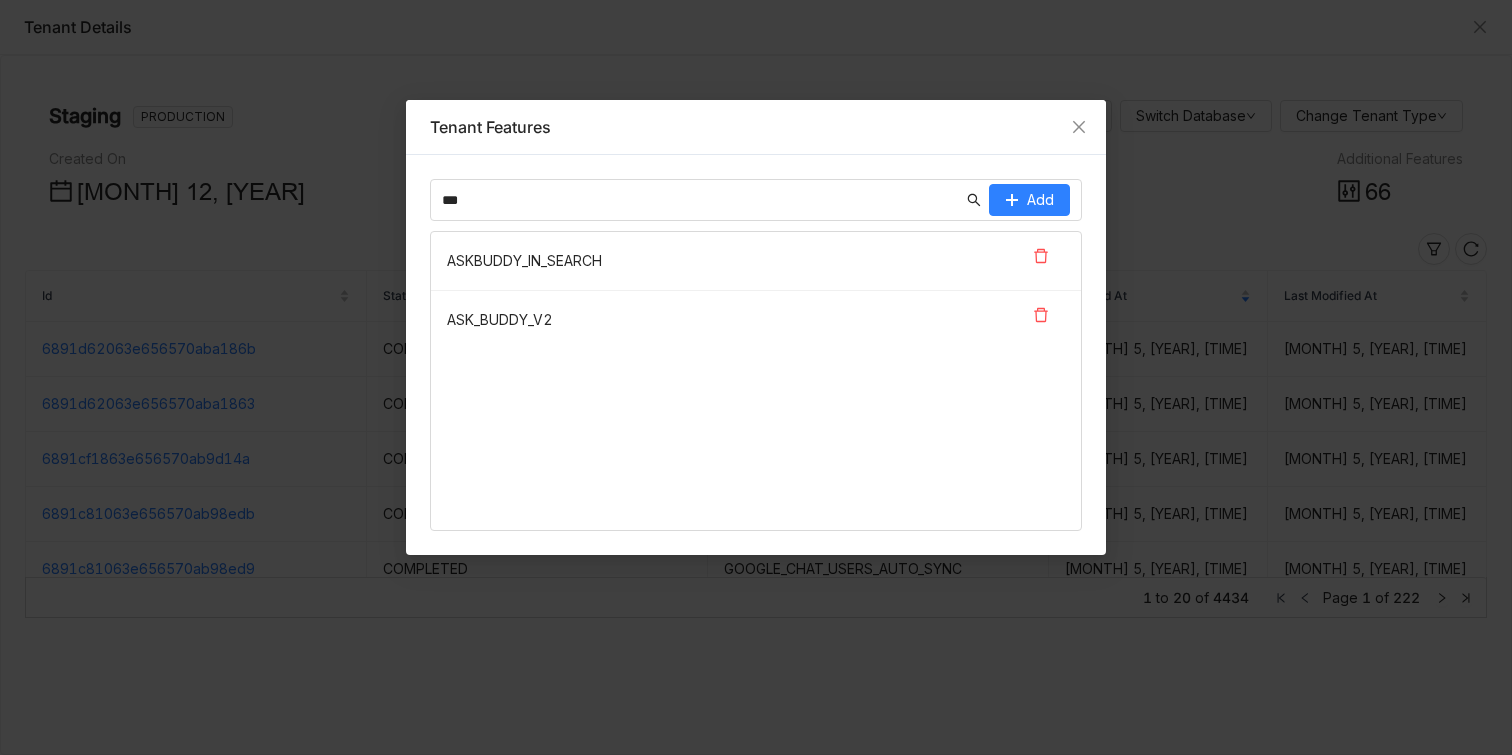 click on "ASK_BUDDY_V2" 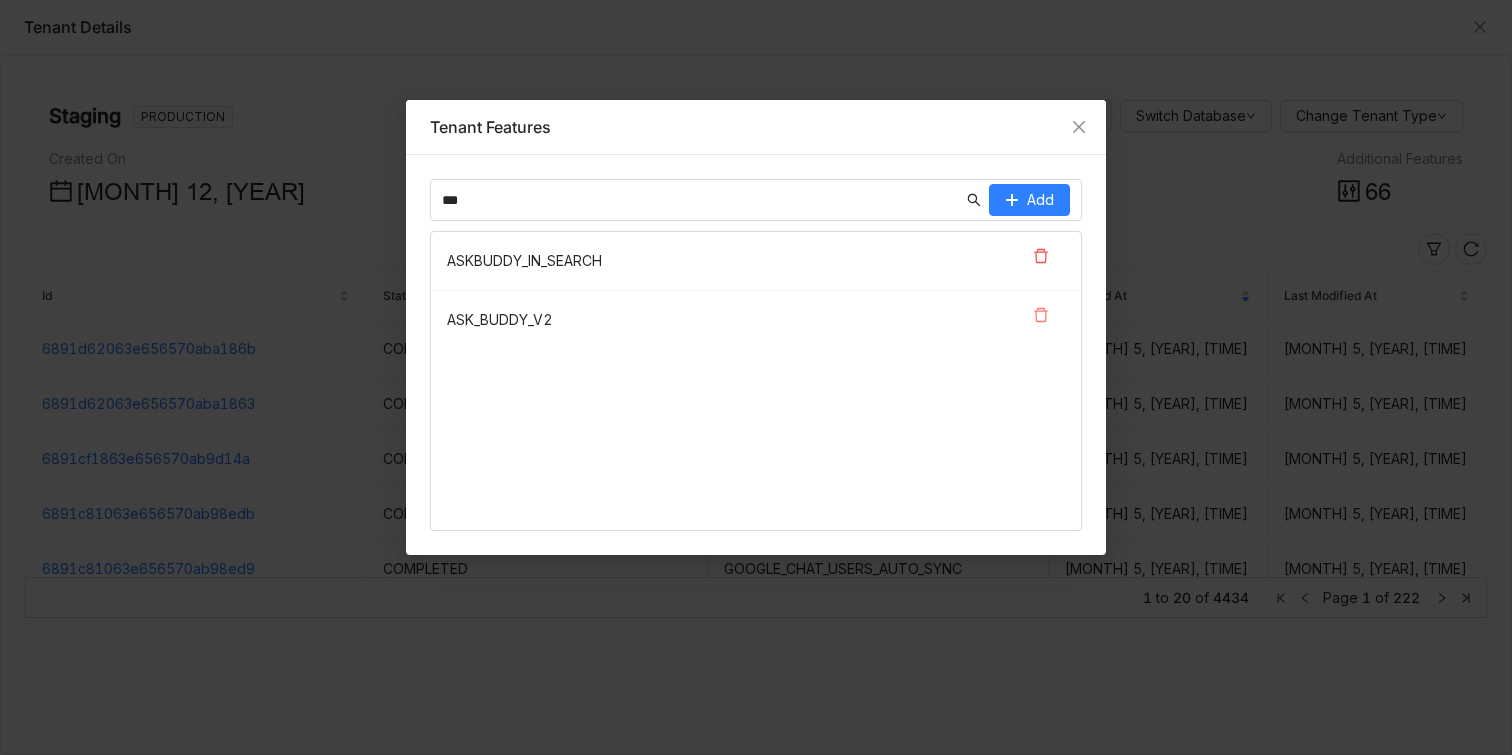 click 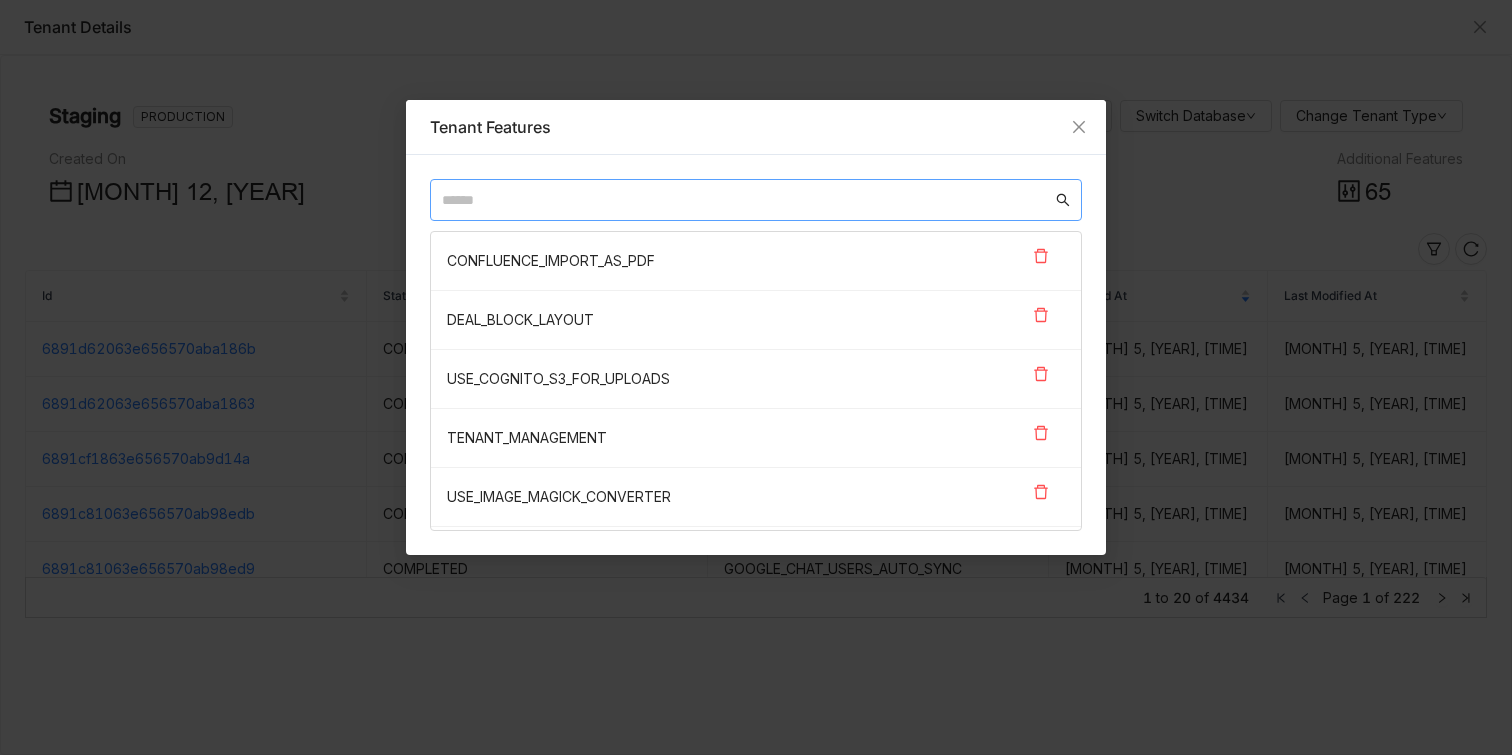 click at bounding box center [747, 200] 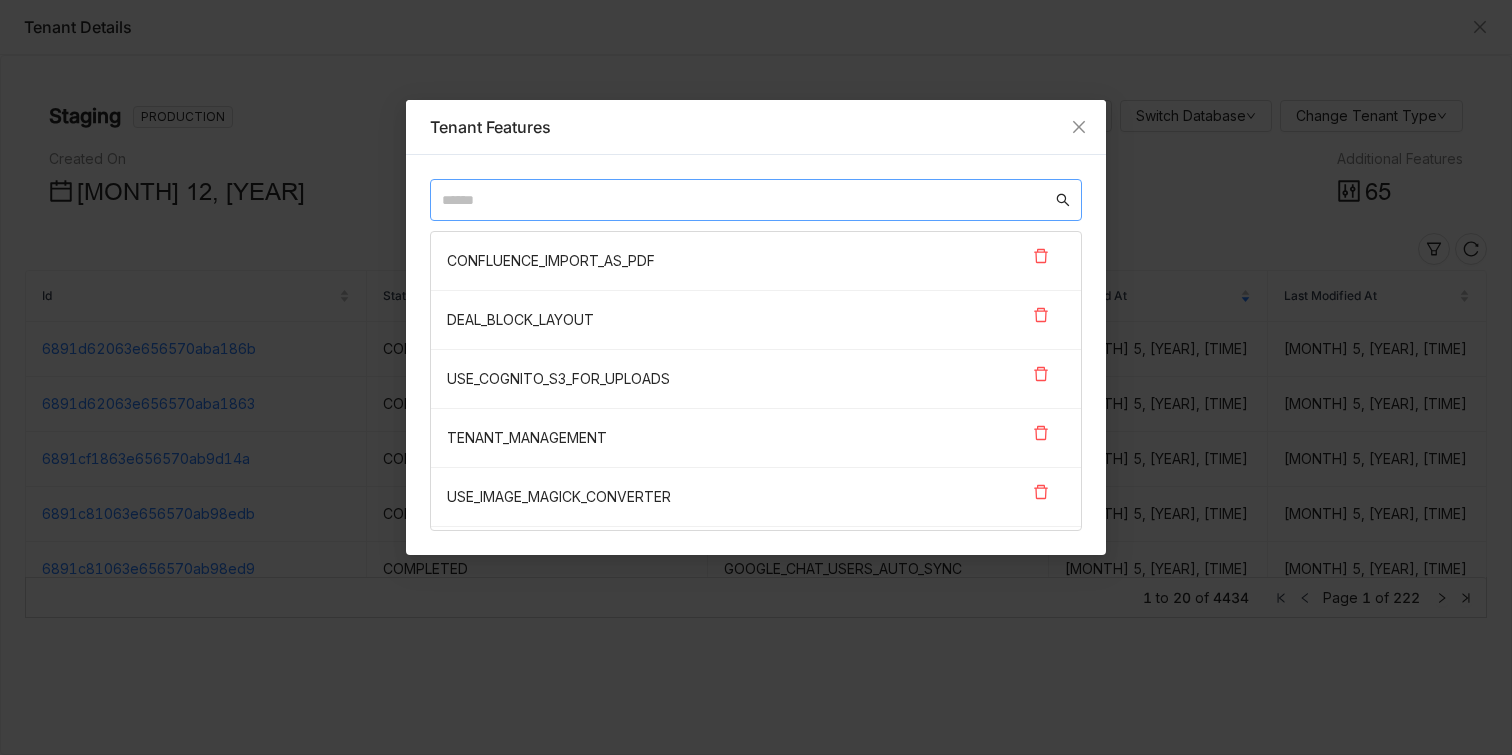 paste on "**********" 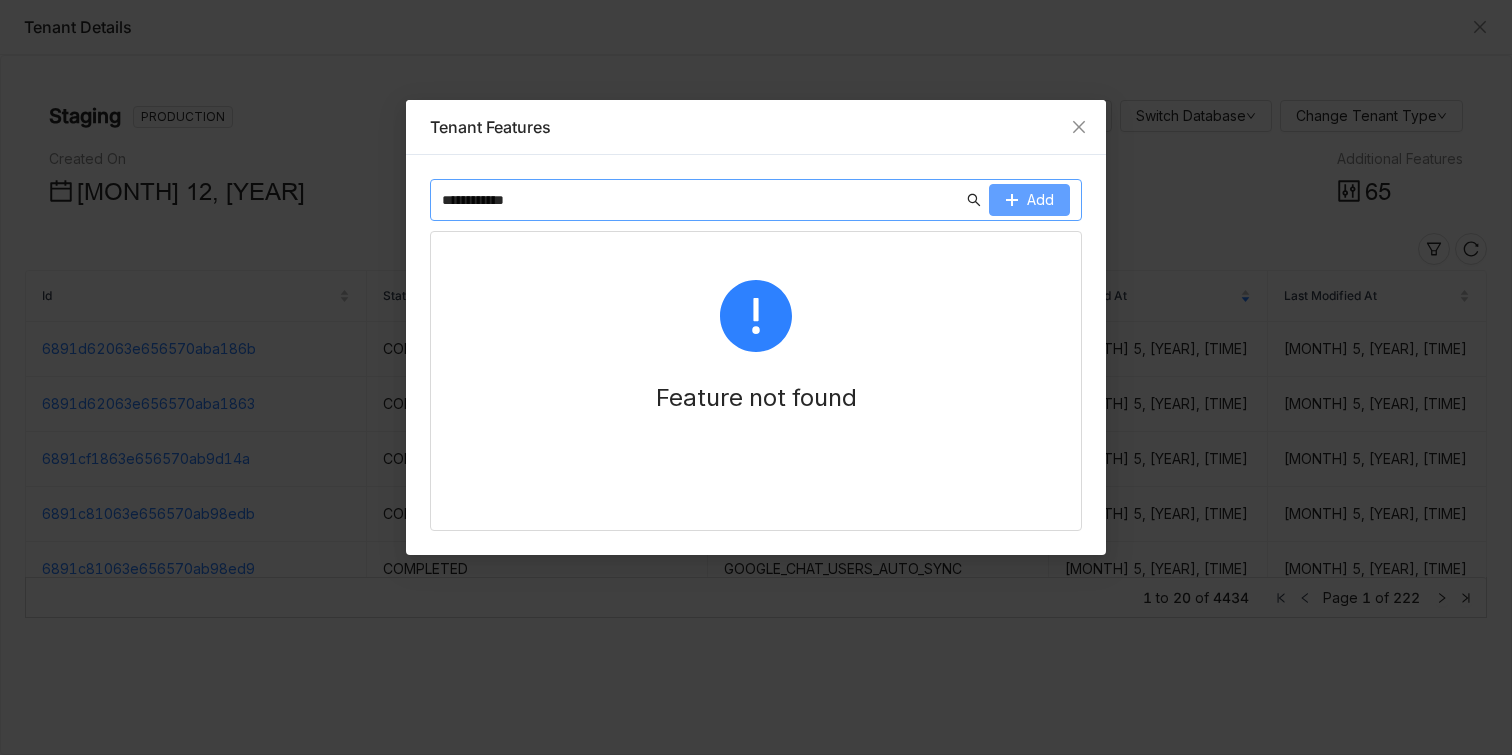 type on "**********" 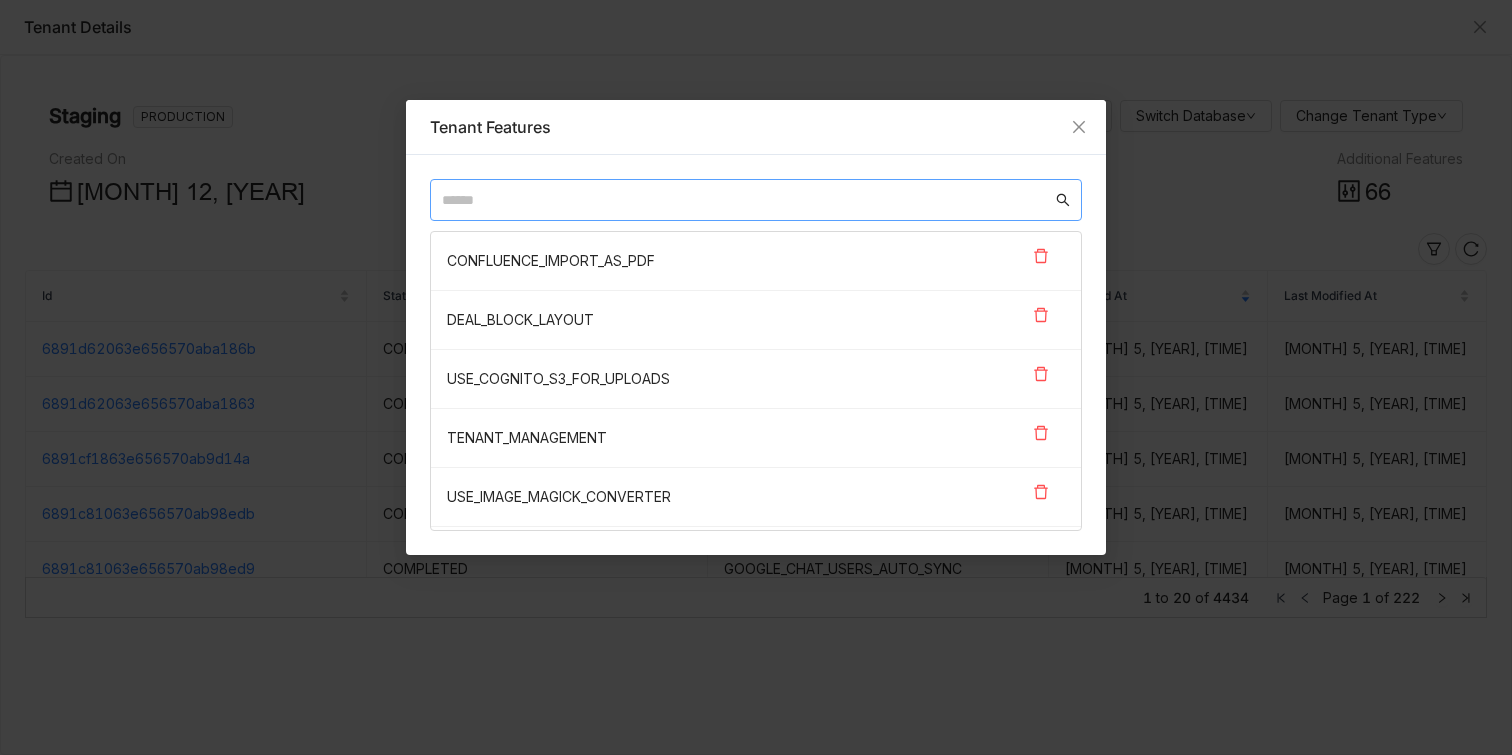 click at bounding box center (747, 200) 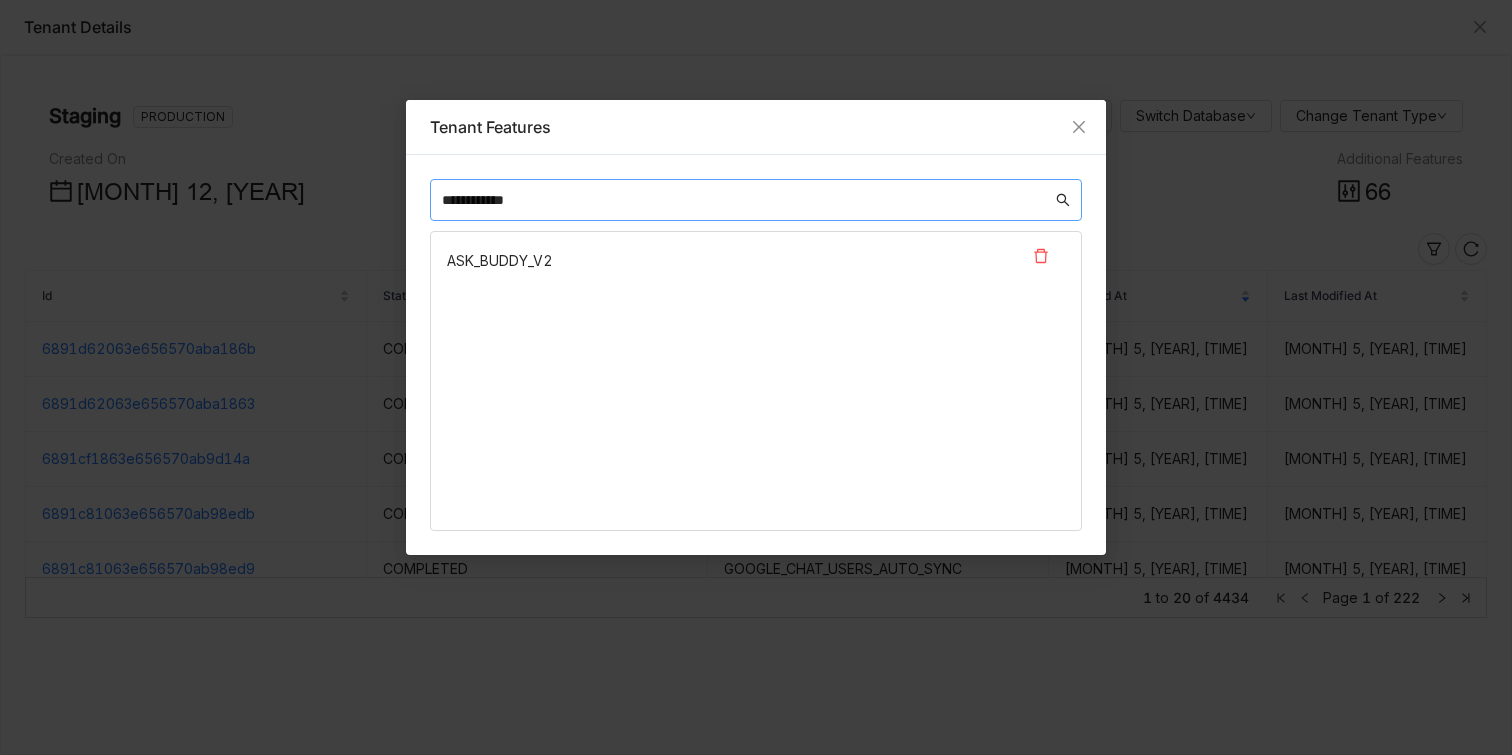 type on "**********" 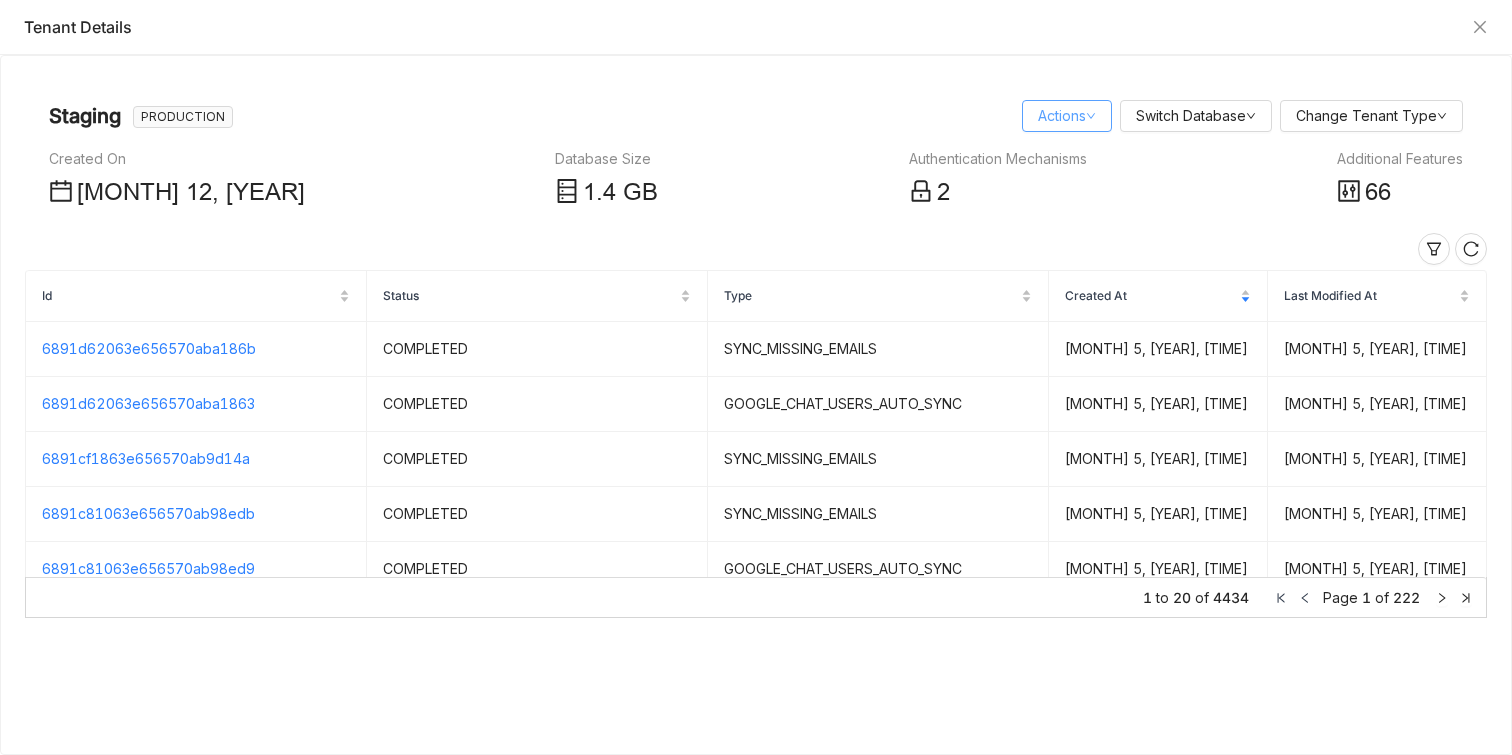 click on "Actions" at bounding box center [1067, 116] 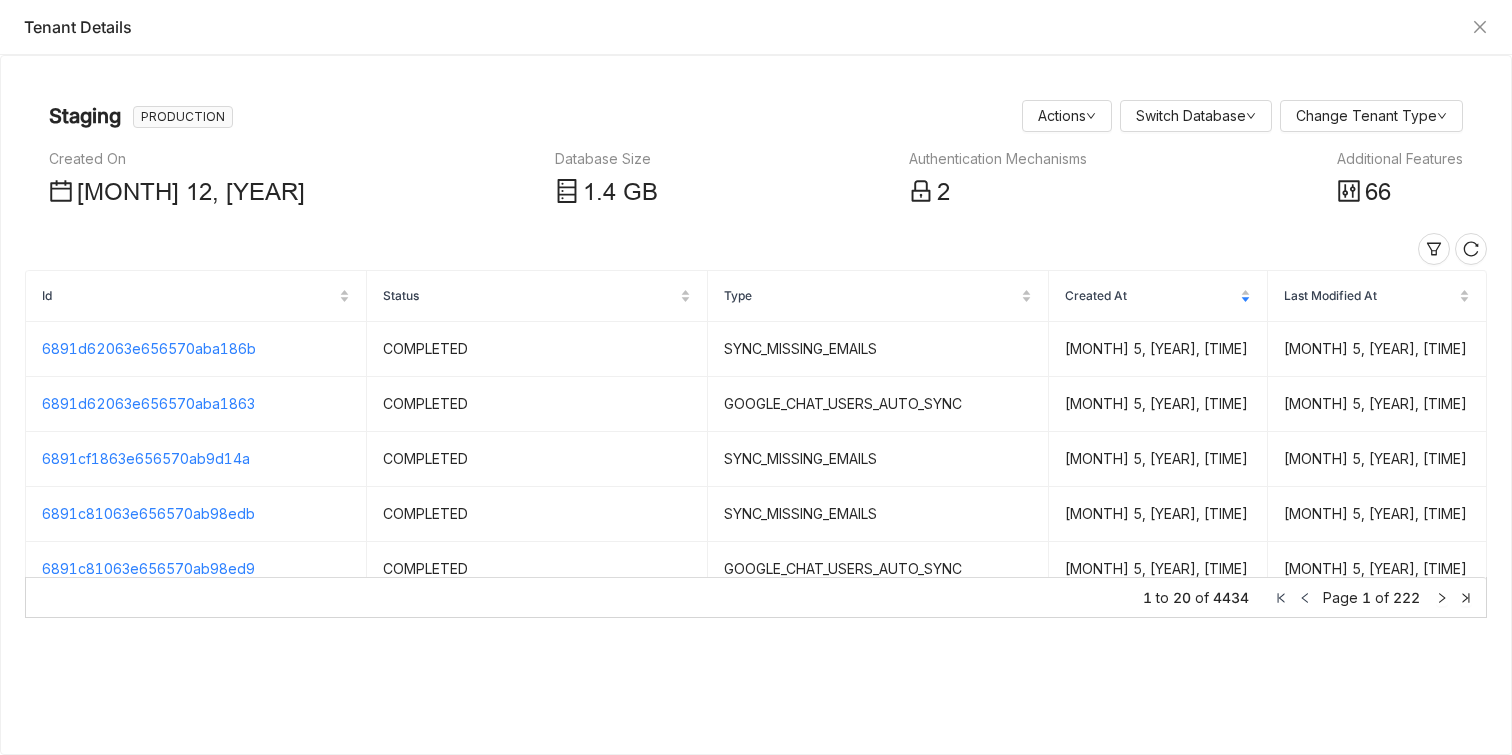 drag, startPoint x: 1056, startPoint y: 199, endPoint x: 1056, endPoint y: 142, distance: 57 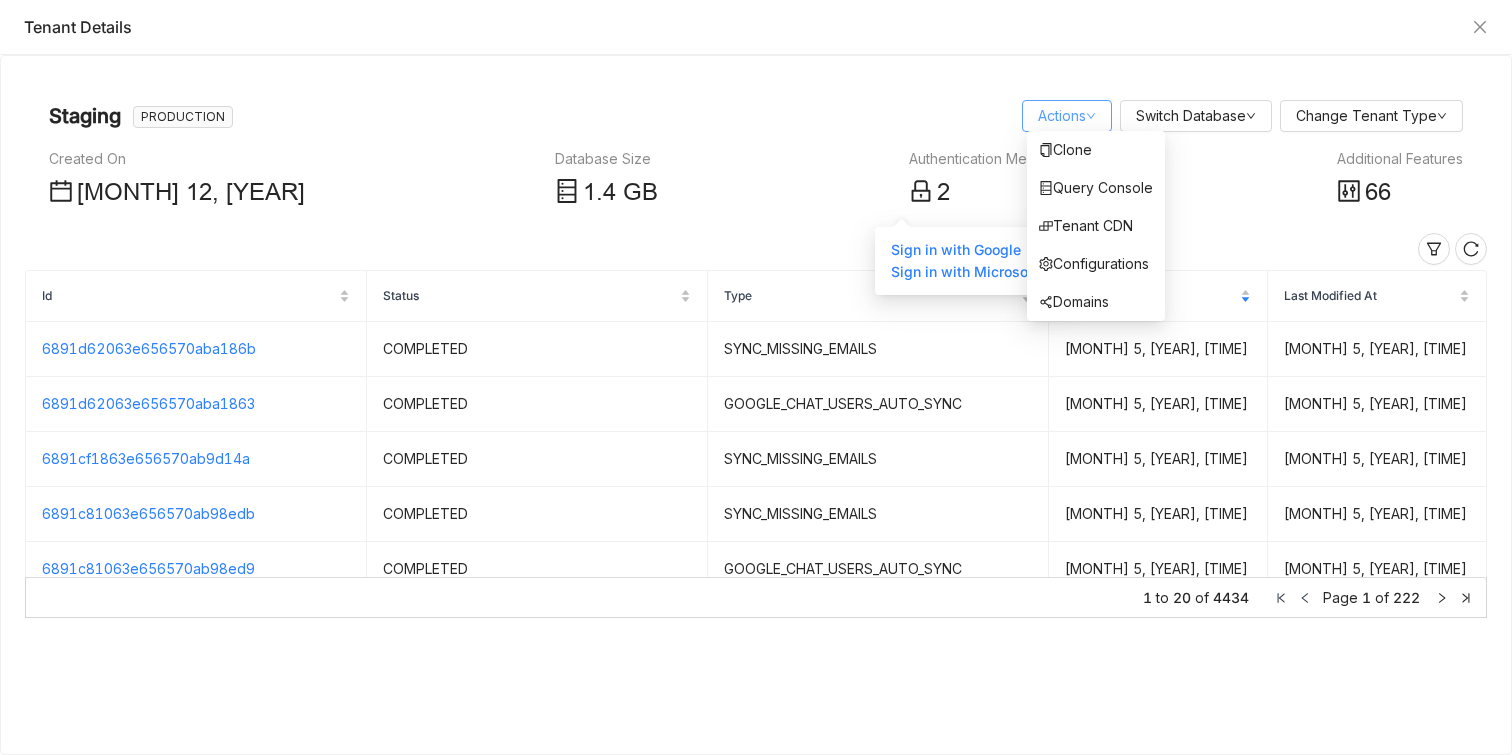 click on "Actions" at bounding box center [1067, 115] 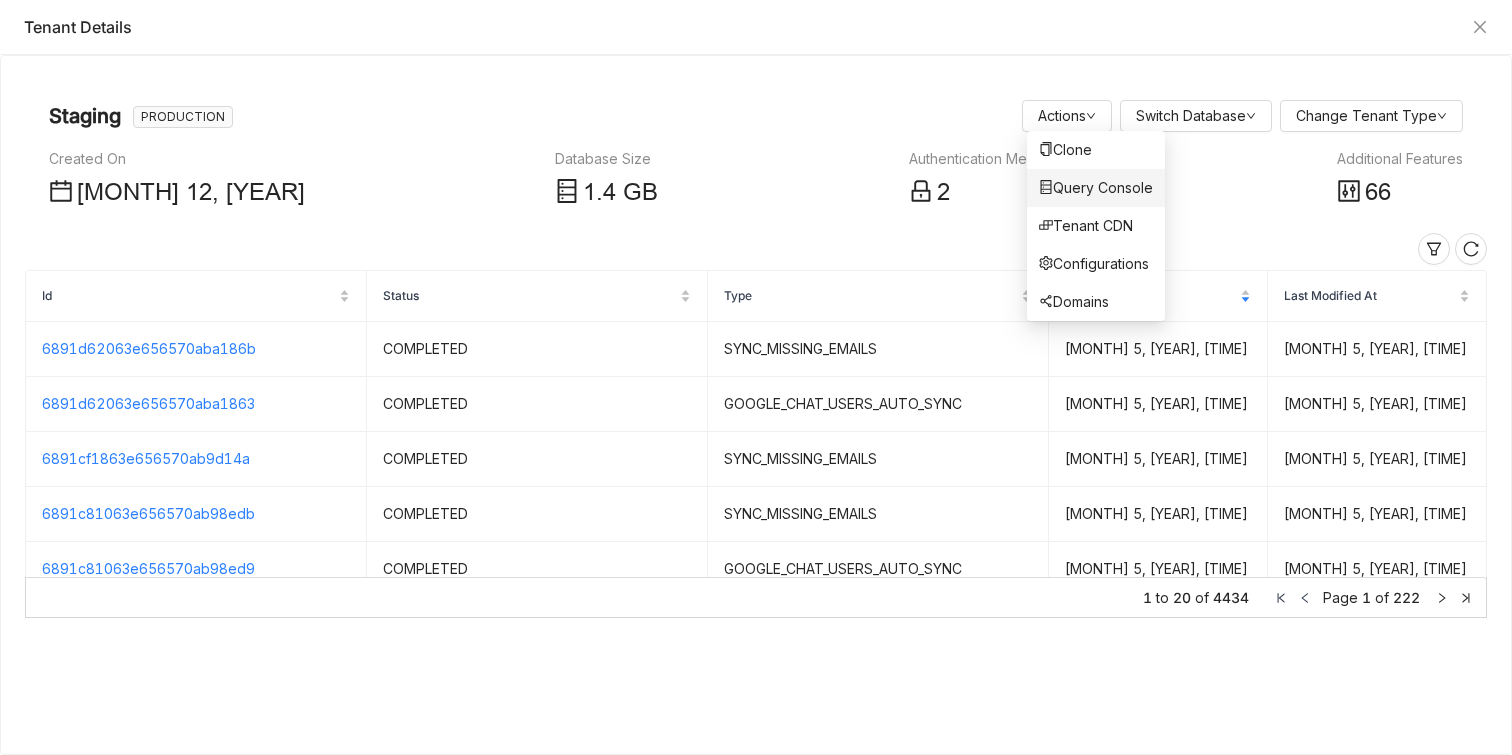 click on "Query Console" at bounding box center (1096, 188) 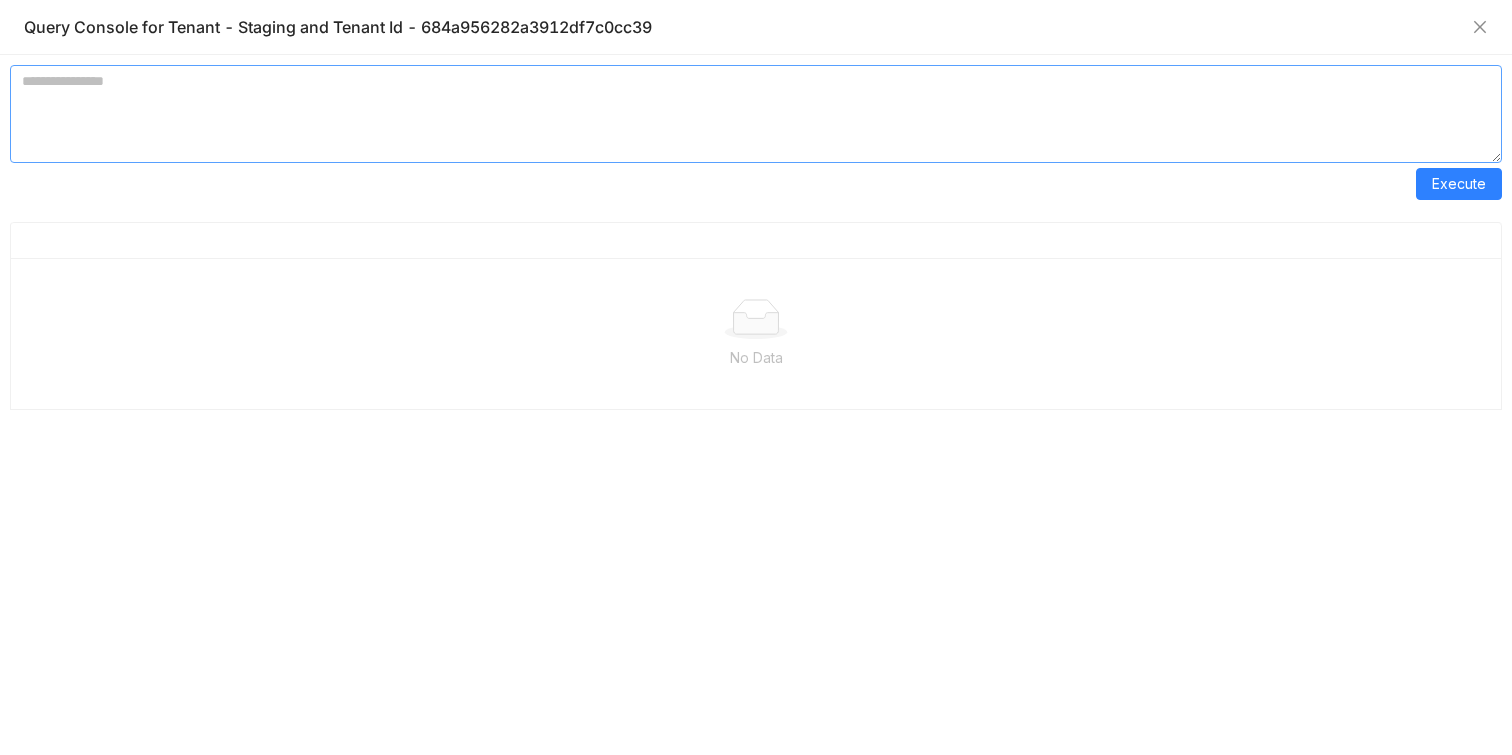 click at bounding box center (756, 114) 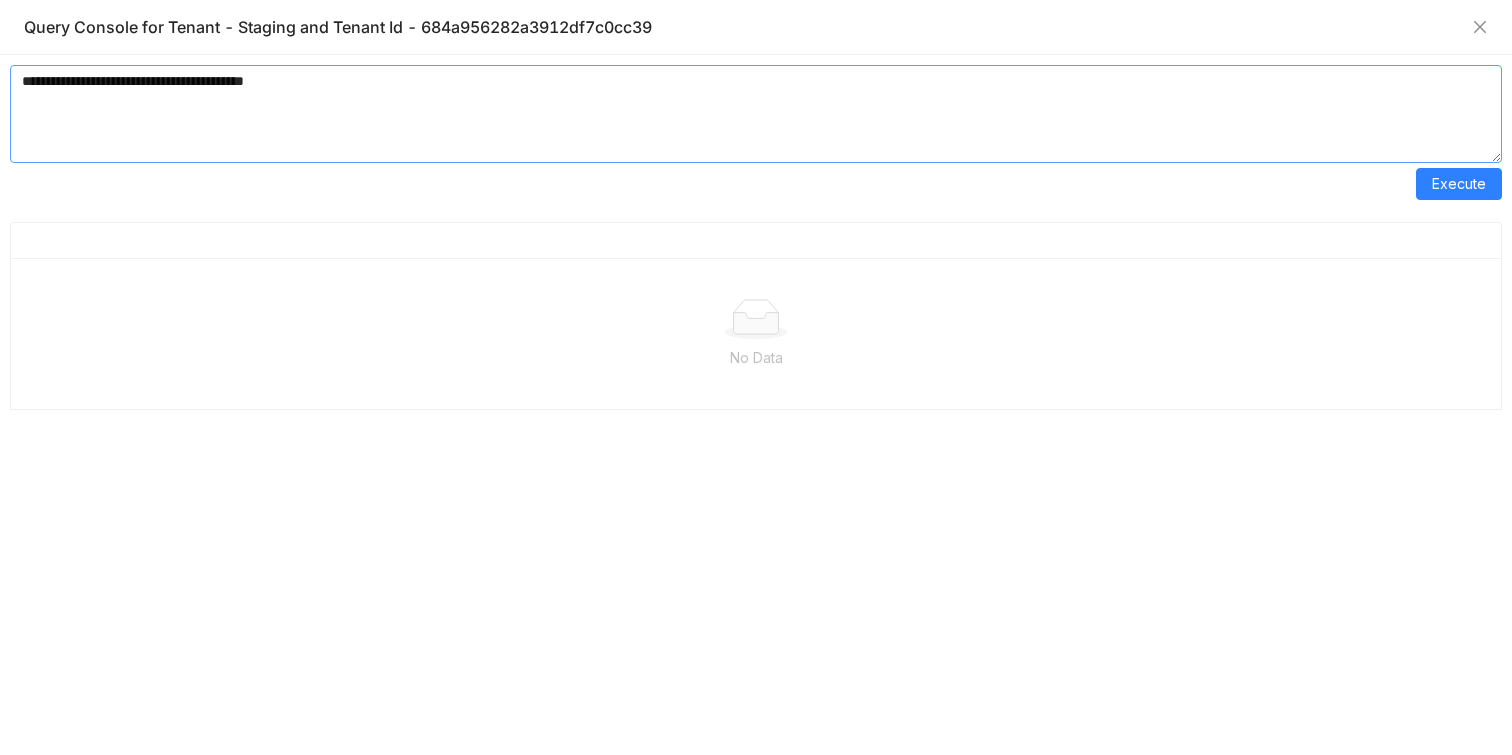 paste on "**********" 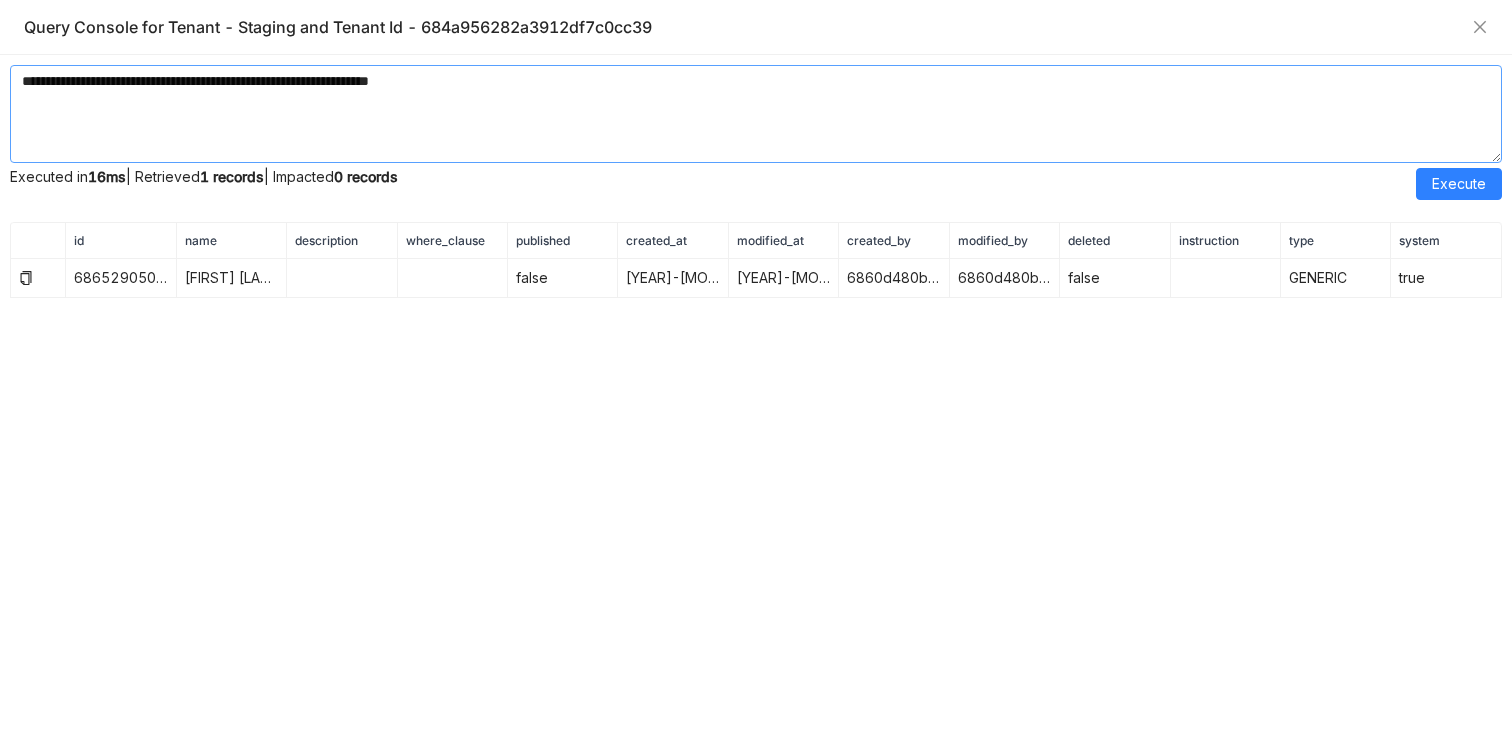 type on "**********" 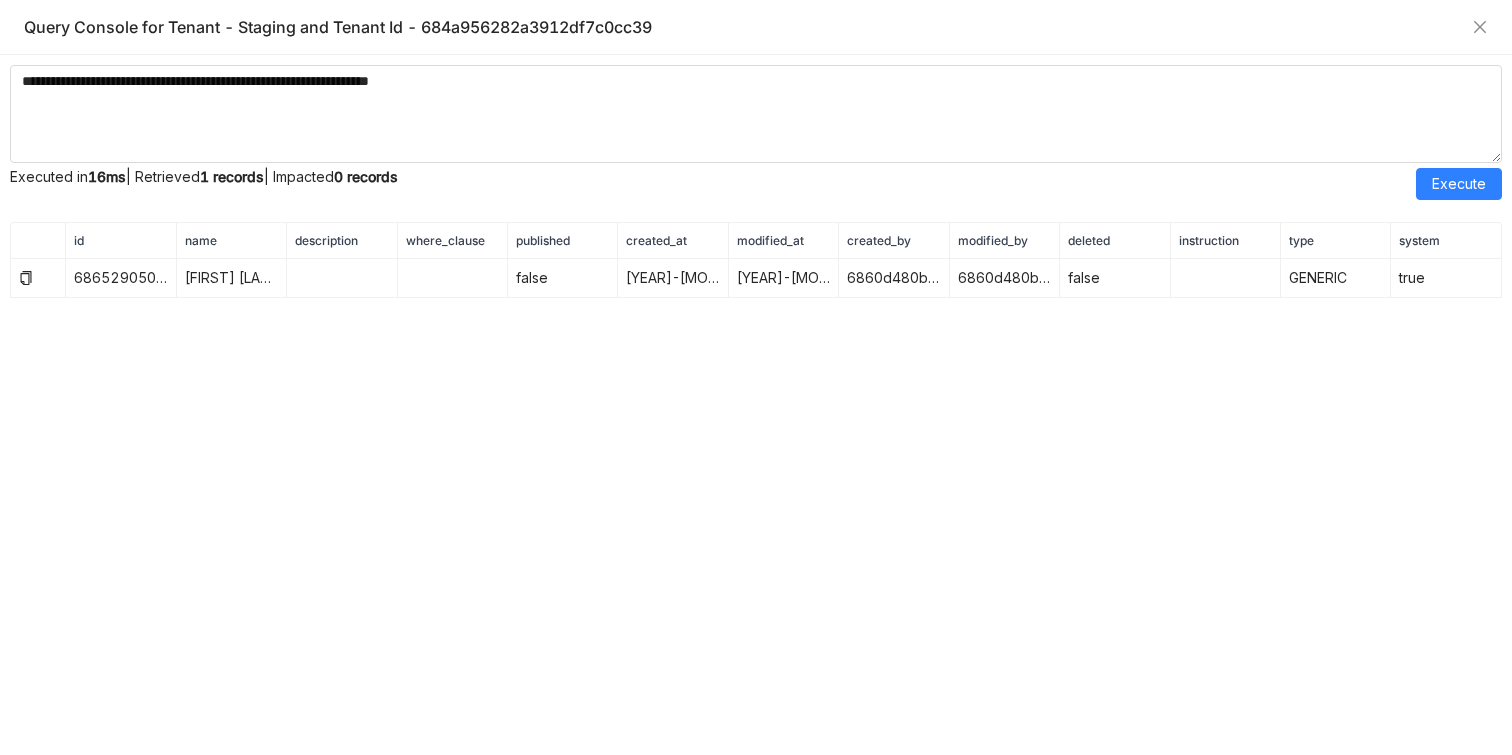 drag, startPoint x: 285, startPoint y: 233, endPoint x: 525, endPoint y: 251, distance: 240.67406 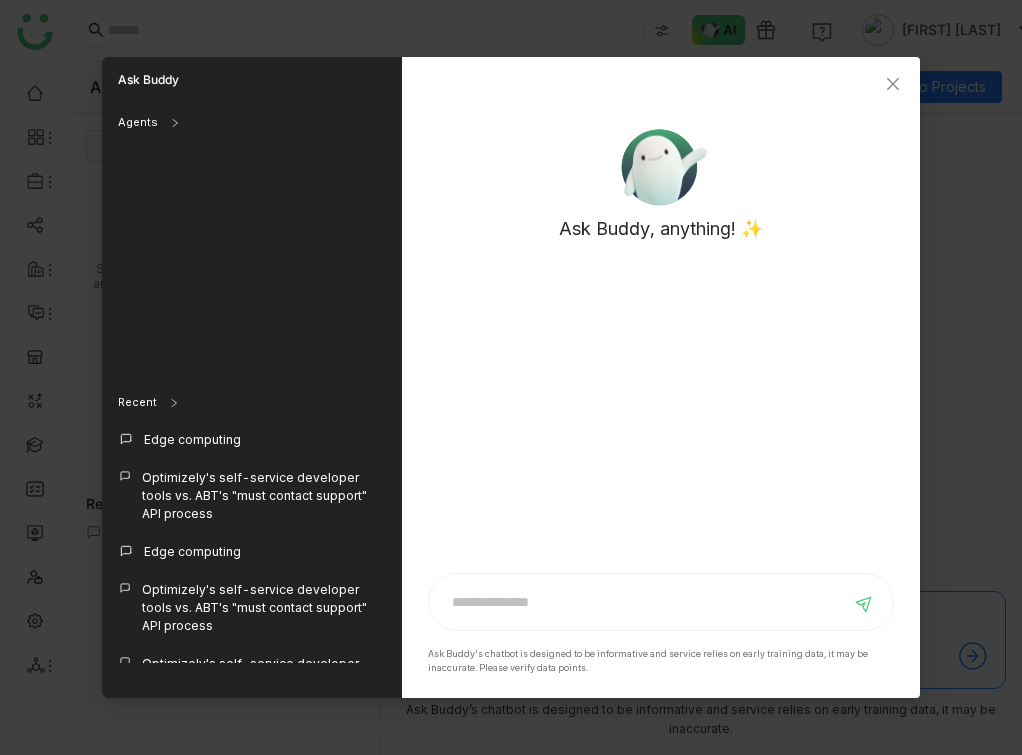 scroll, scrollTop: 0, scrollLeft: 0, axis: both 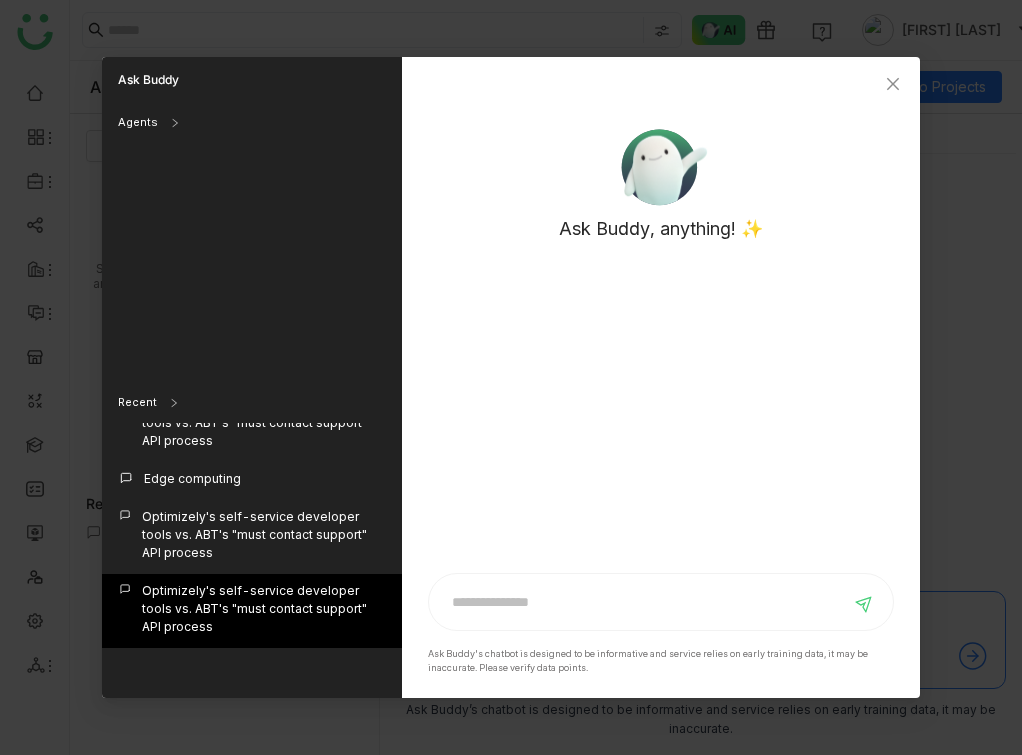 click on "Optimizely's self-service developer tools vs. ABT's "must contact support" API process" at bounding box center (264, 609) 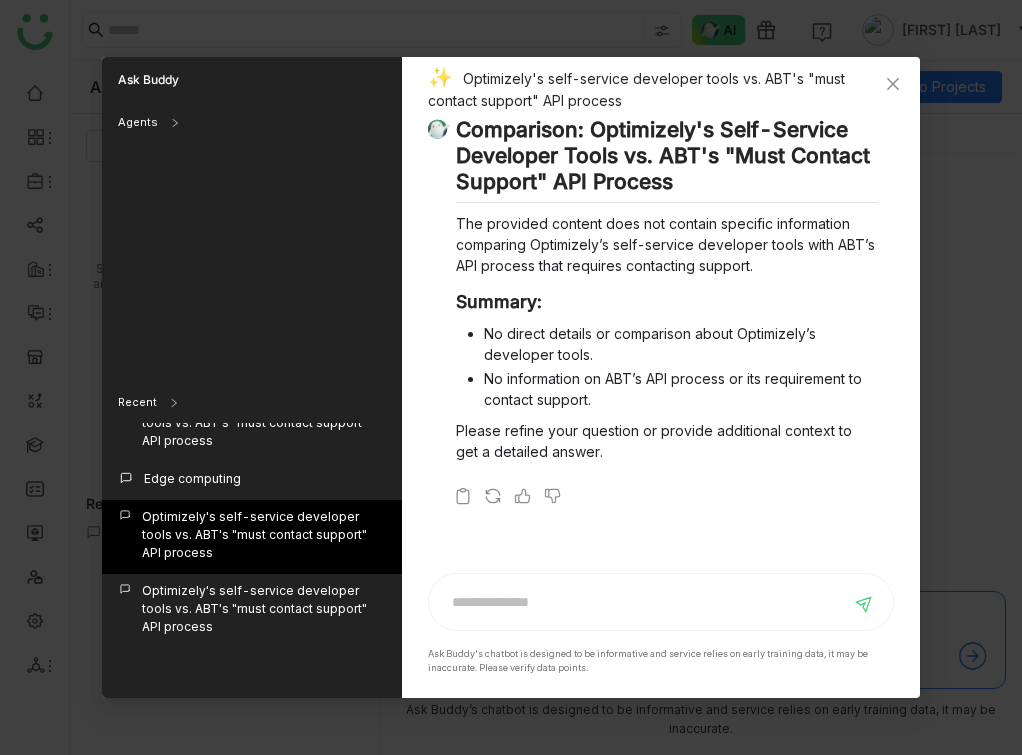 click on "Optimizely's self-service developer tools vs. ABT's "must contact support" API process" at bounding box center (264, 535) 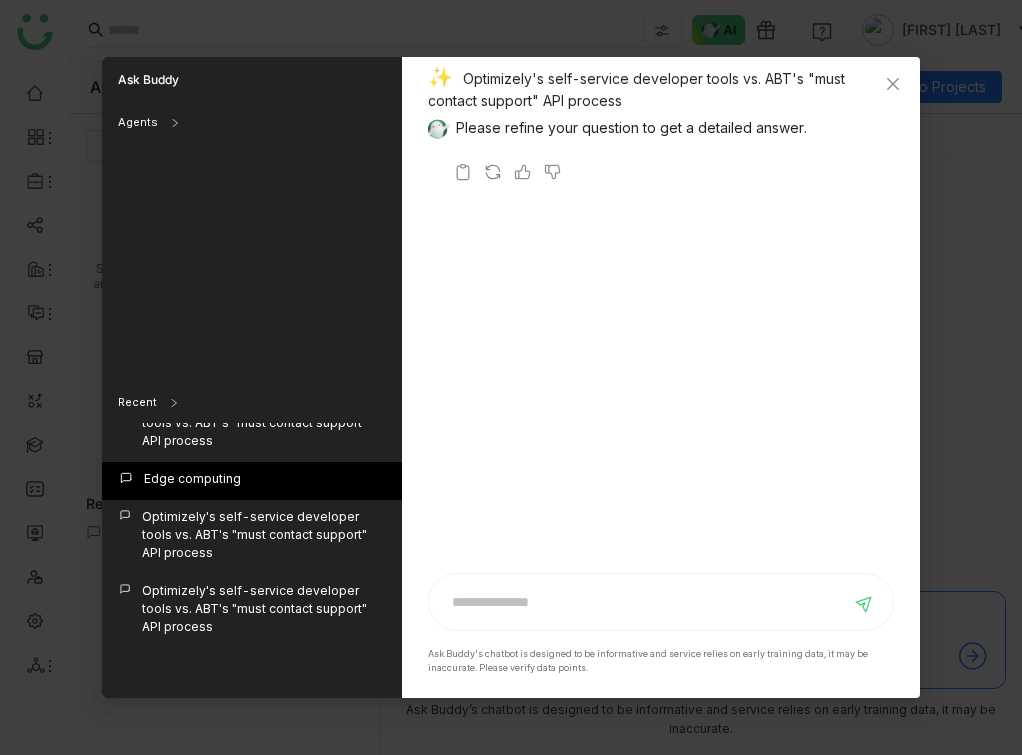 click on "Edge computing" at bounding box center (252, 481) 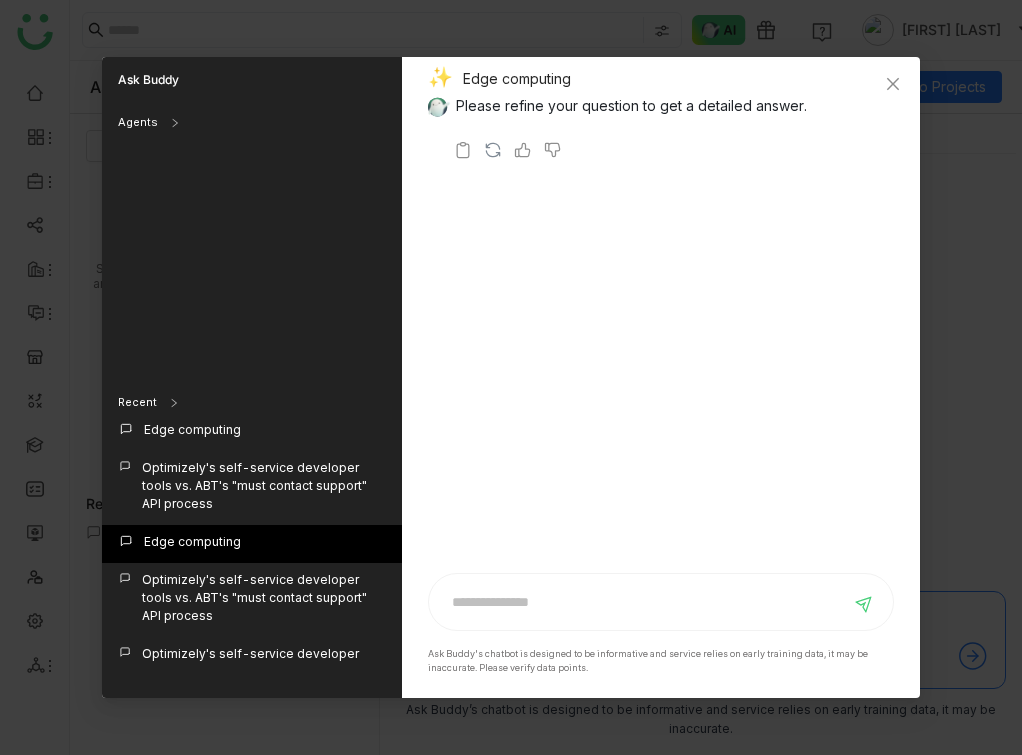 scroll, scrollTop: 0, scrollLeft: 0, axis: both 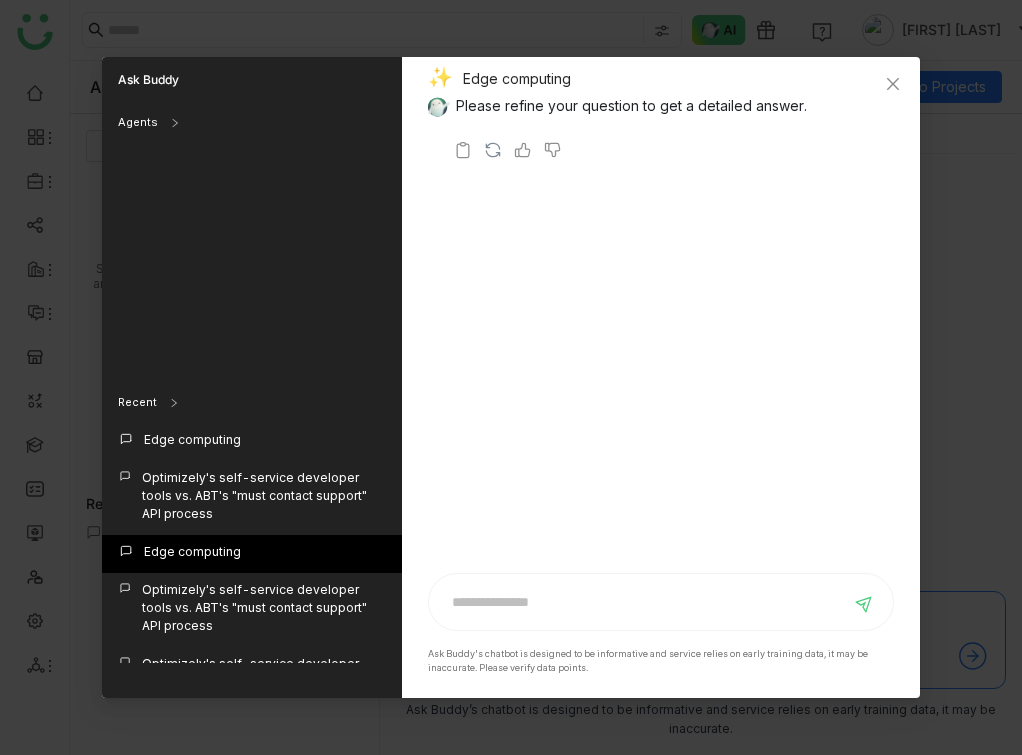 click on "Optimizely's self-service developer tools vs. ABT's "must contact support" API process" at bounding box center (264, 496) 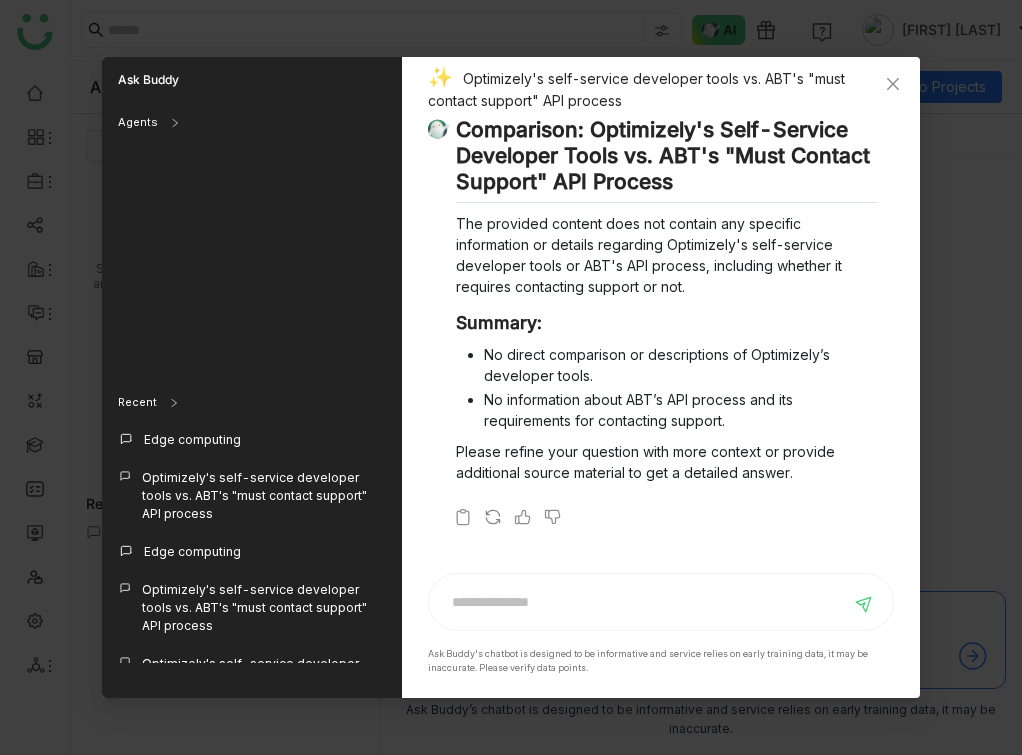 click on "Agents" at bounding box center [240, 123] 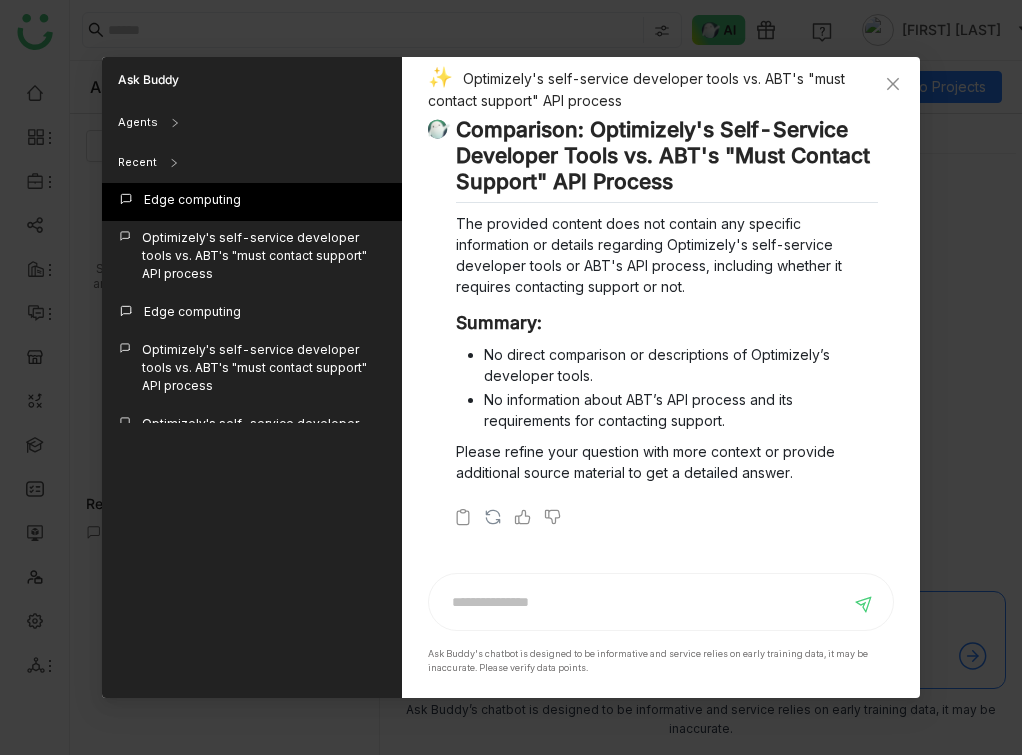 click on "Edge computing" at bounding box center [192, 200] 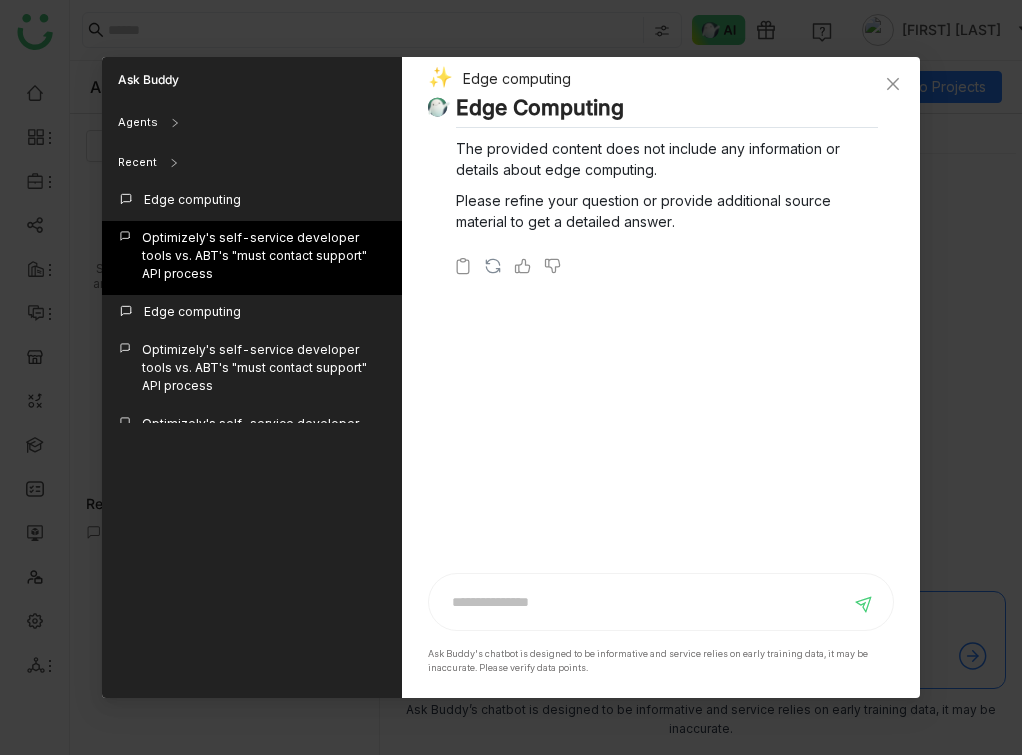 click on "Optimizely's self-service developer tools vs. ABT's "must contact support" API process" at bounding box center (264, 256) 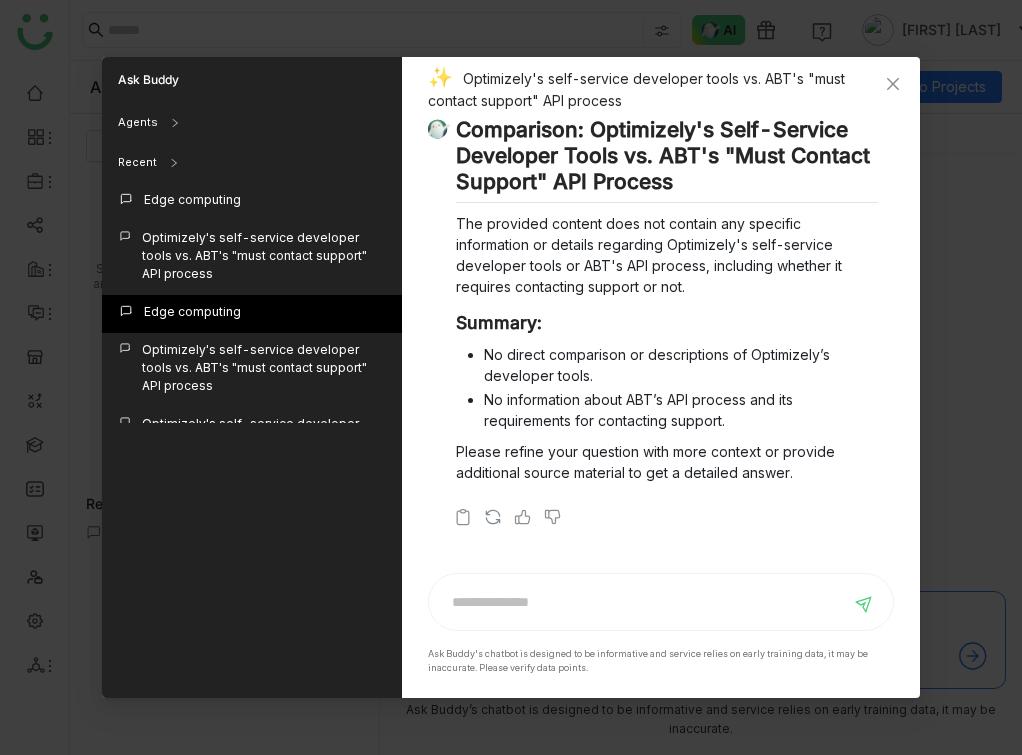 click on "Edge computing" at bounding box center (252, 314) 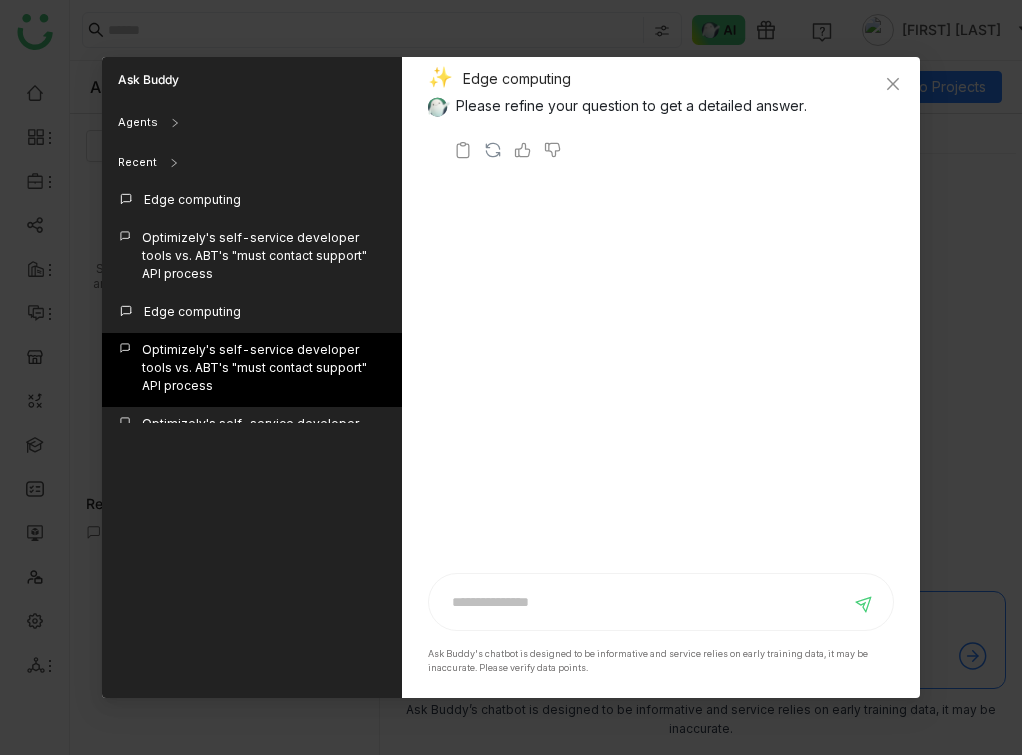 click on "Optimizely's self-service developer tools vs. ABT's "must contact support" API process" at bounding box center (252, 370) 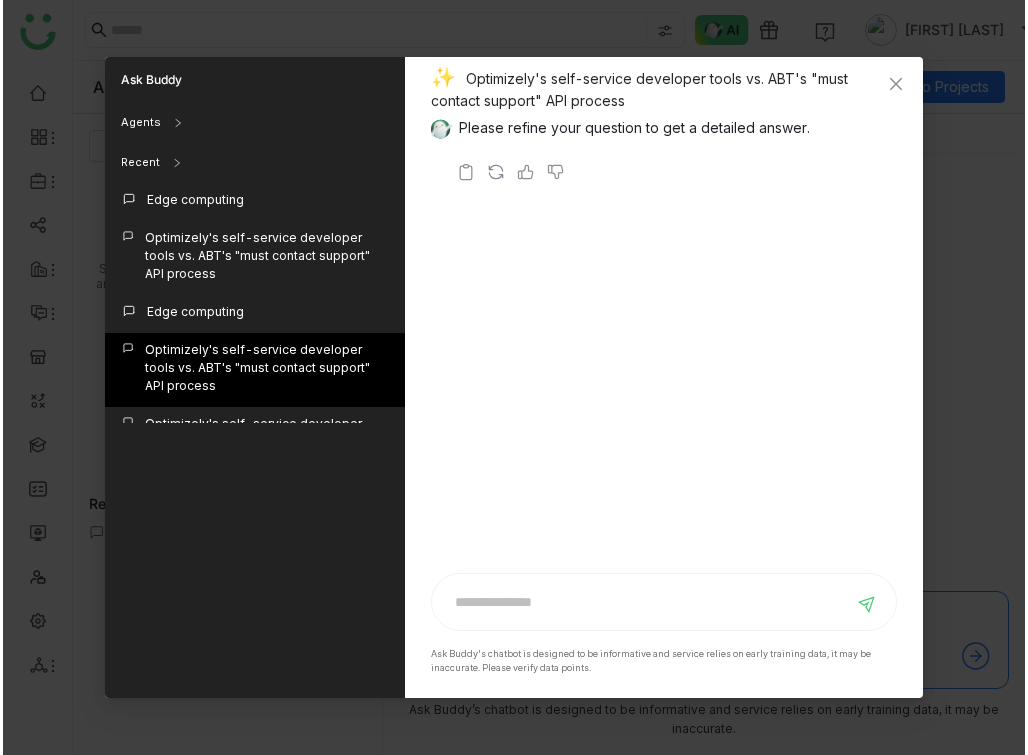 scroll, scrollTop: 73, scrollLeft: 0, axis: vertical 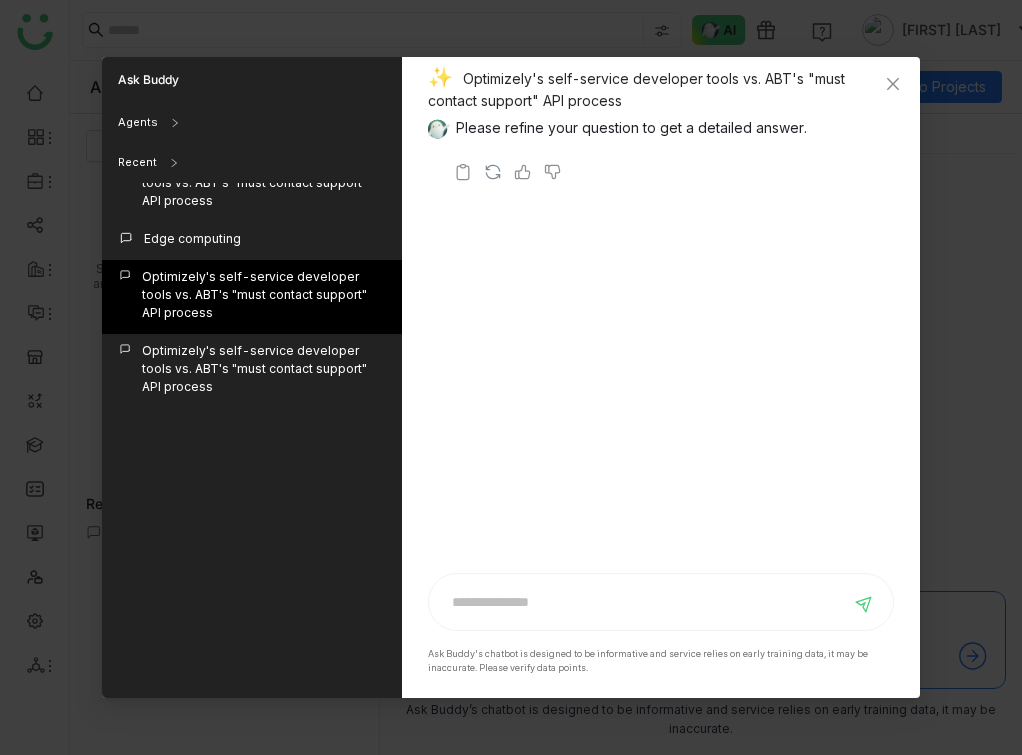 click on "Optimizely's self-service developer tools vs. ABT's "must contact support" API process" at bounding box center [252, 371] 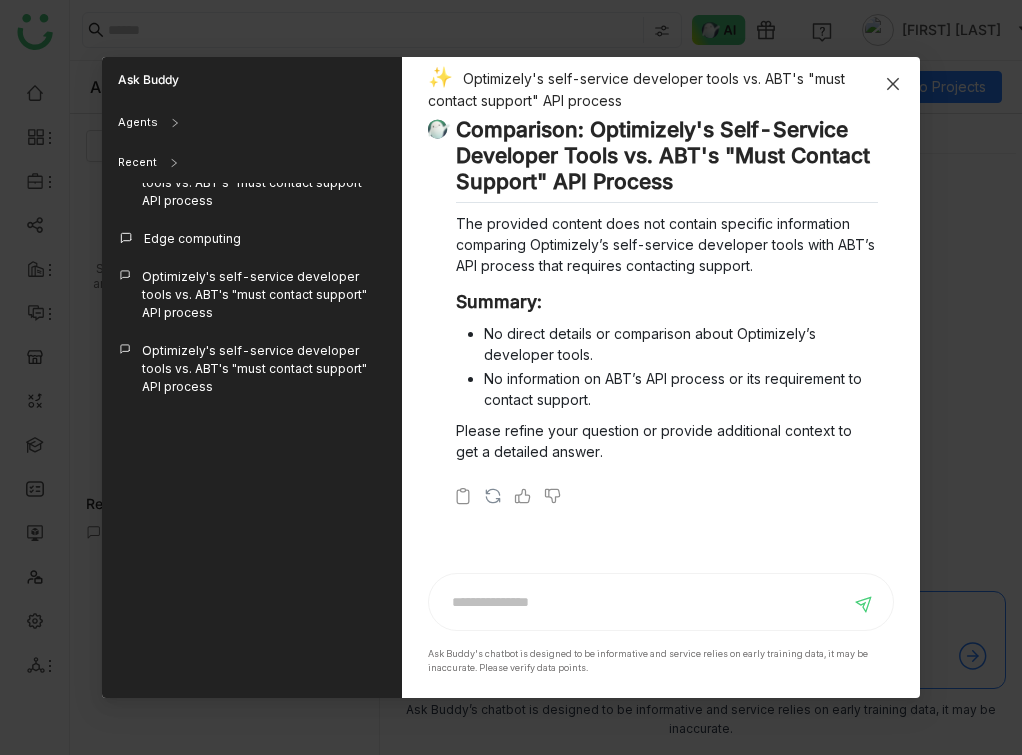 click at bounding box center (893, 84) 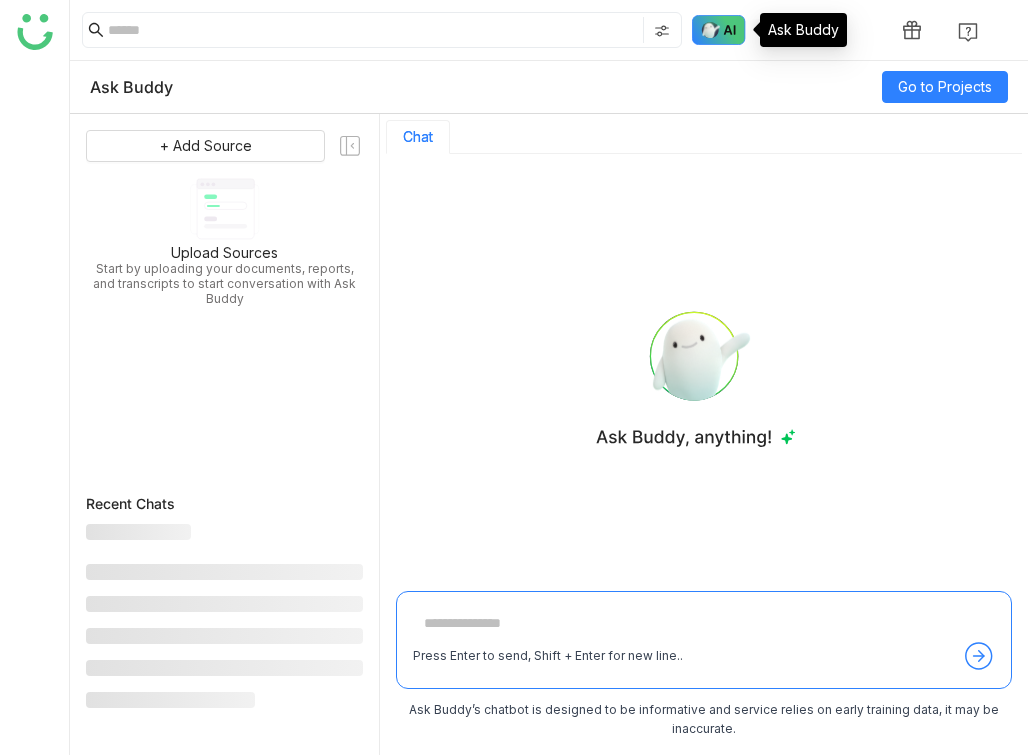 scroll, scrollTop: 0, scrollLeft: 0, axis: both 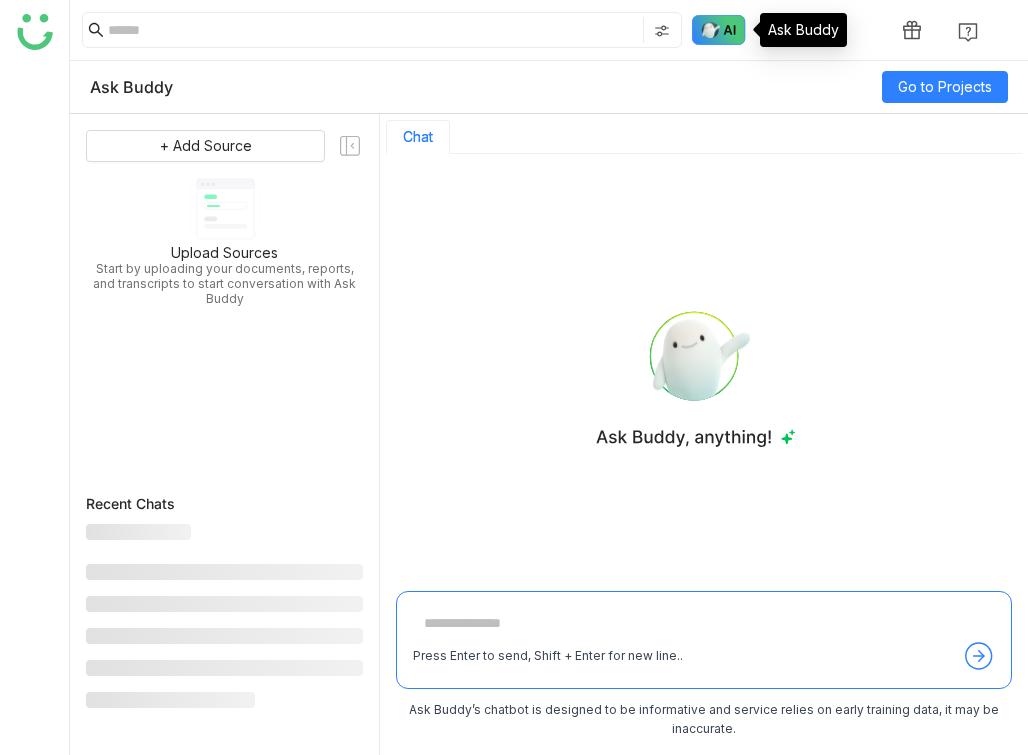 click 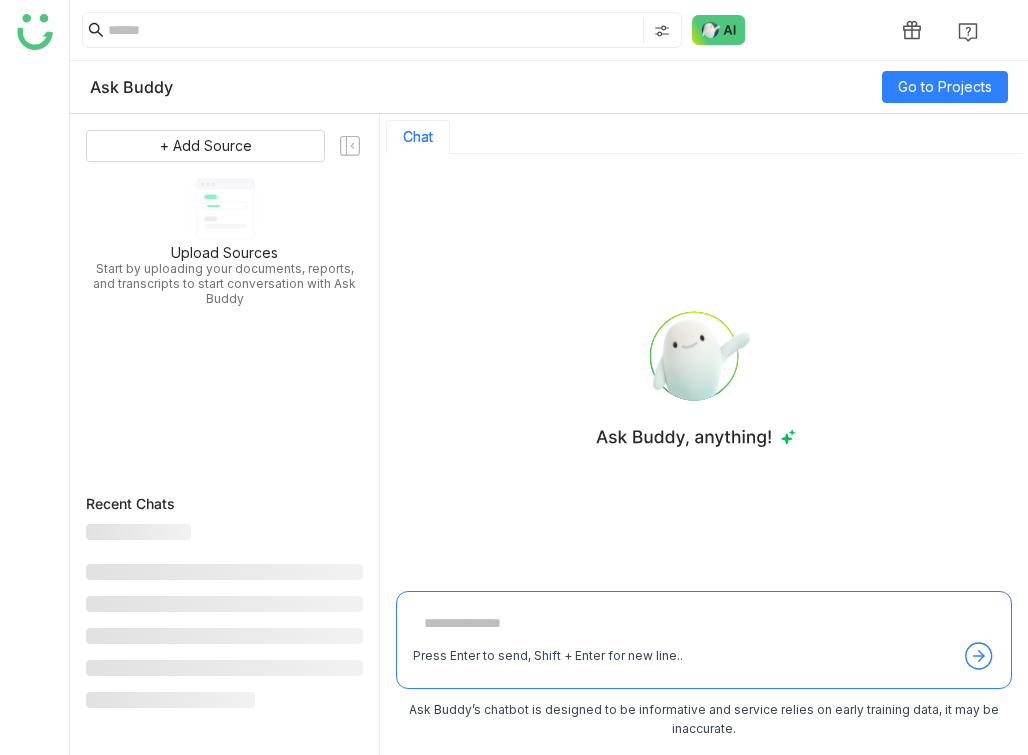 scroll, scrollTop: 0, scrollLeft: 0, axis: both 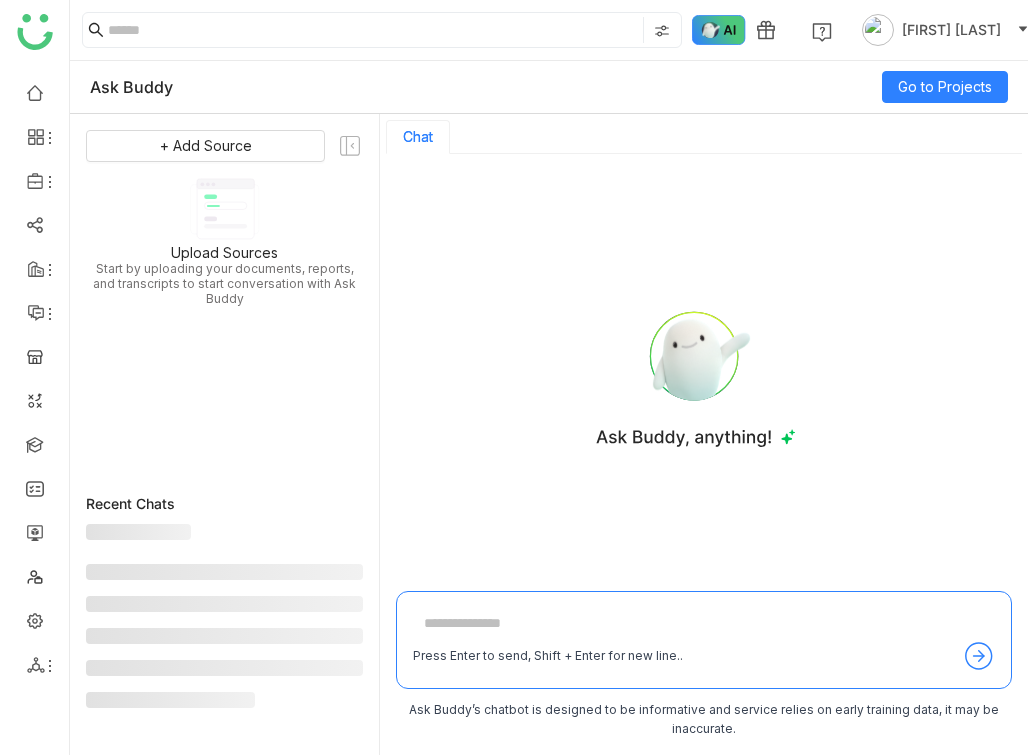 click 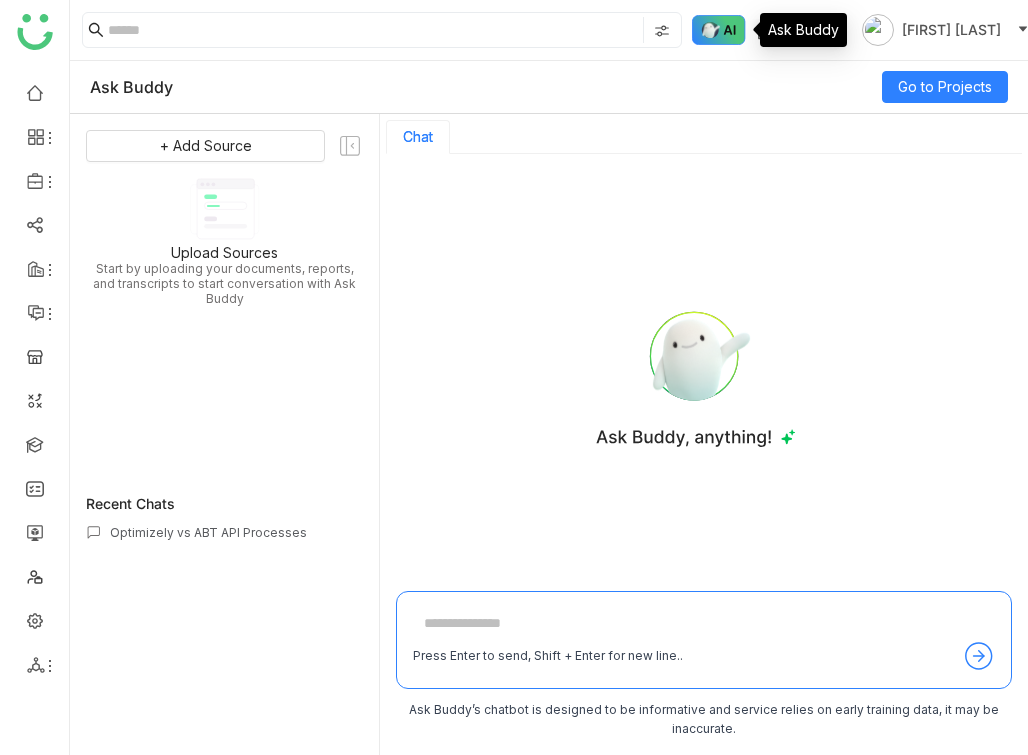 click 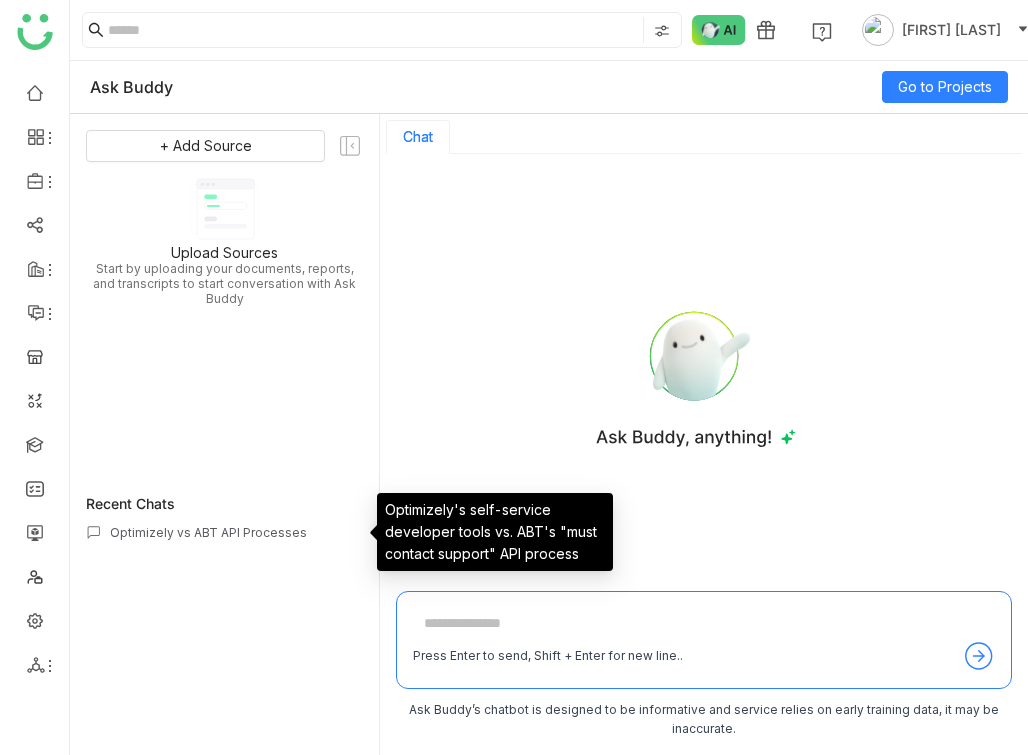 click on "Optimizely vs ABT API Processes" 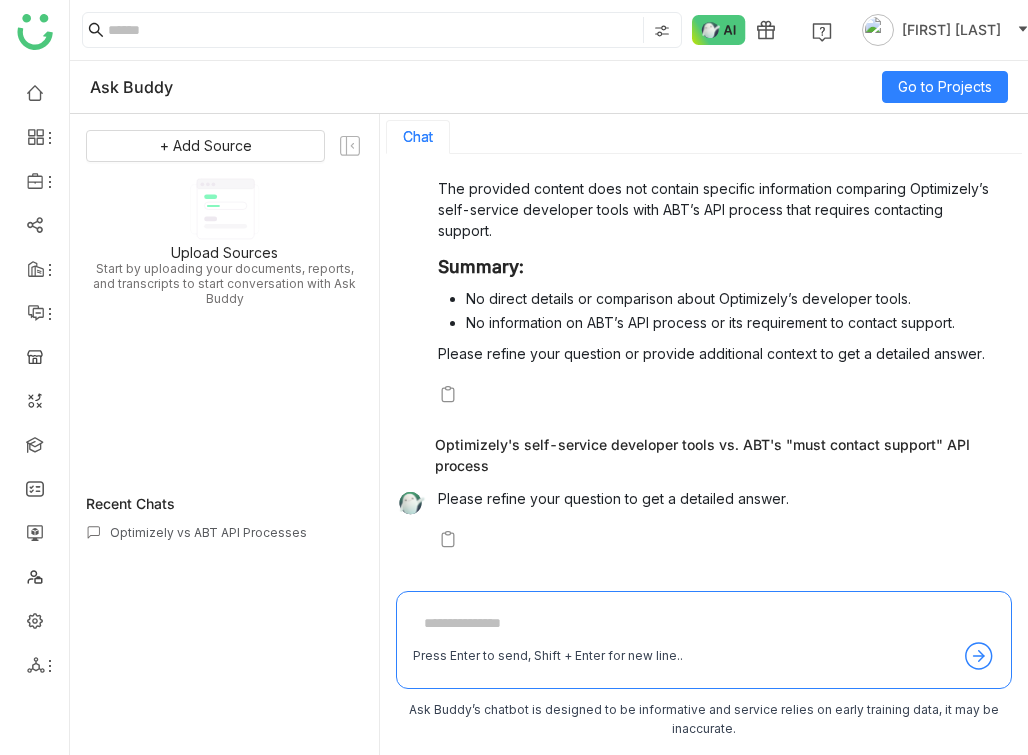 scroll, scrollTop: 246, scrollLeft: 0, axis: vertical 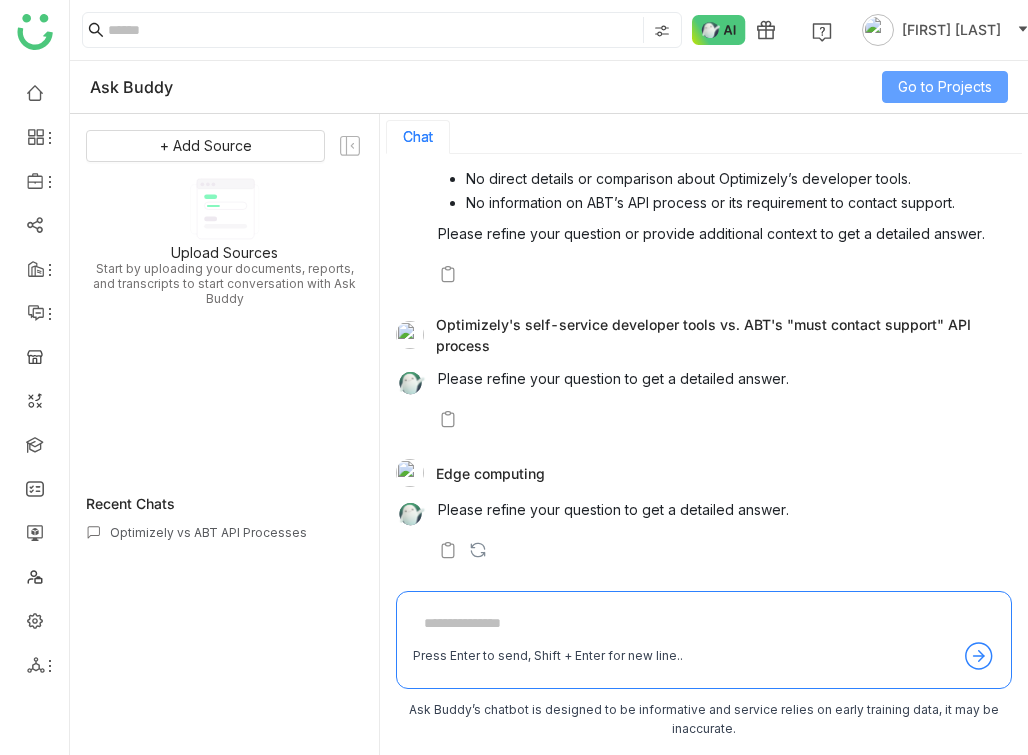 click on "Go to Projects" 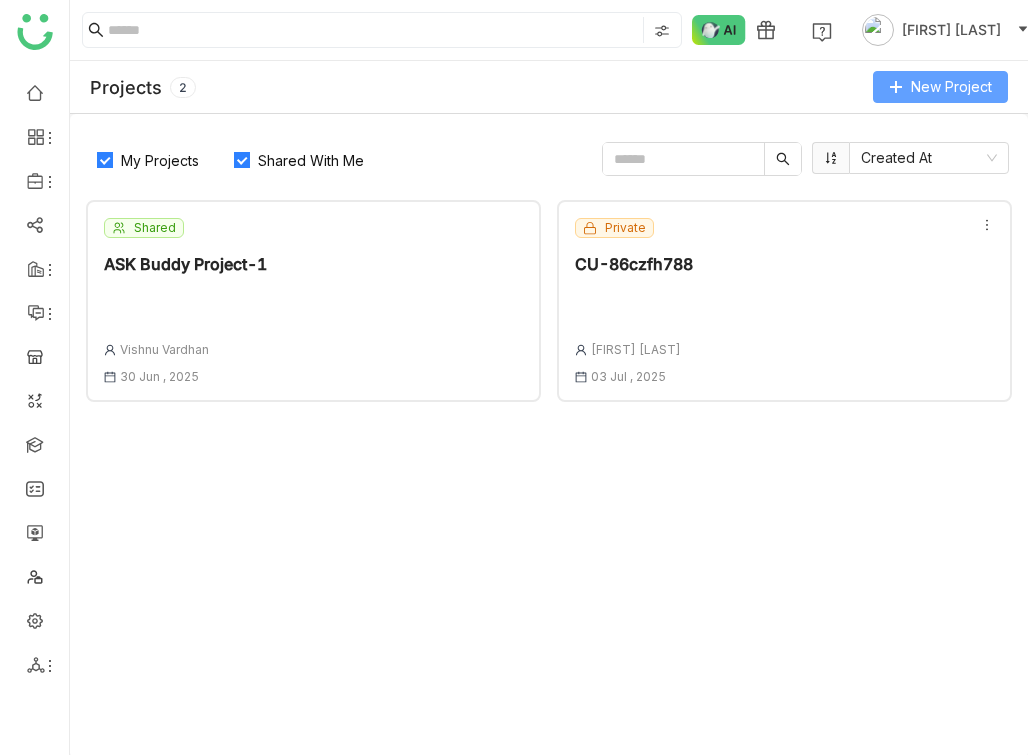 click on "New Project" 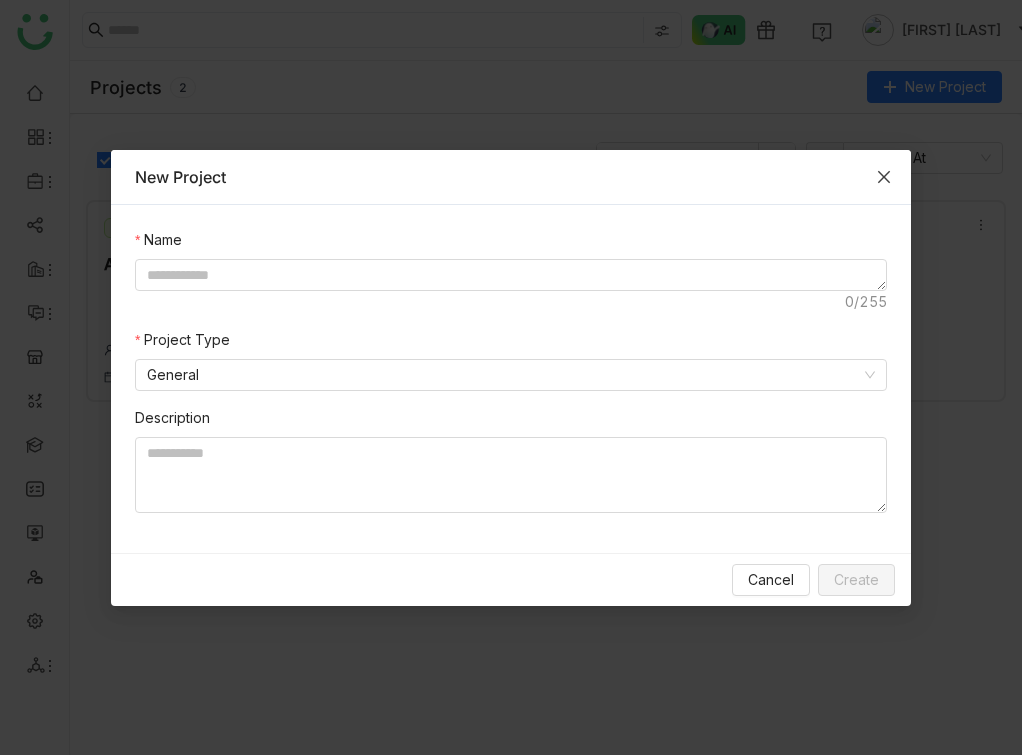 type 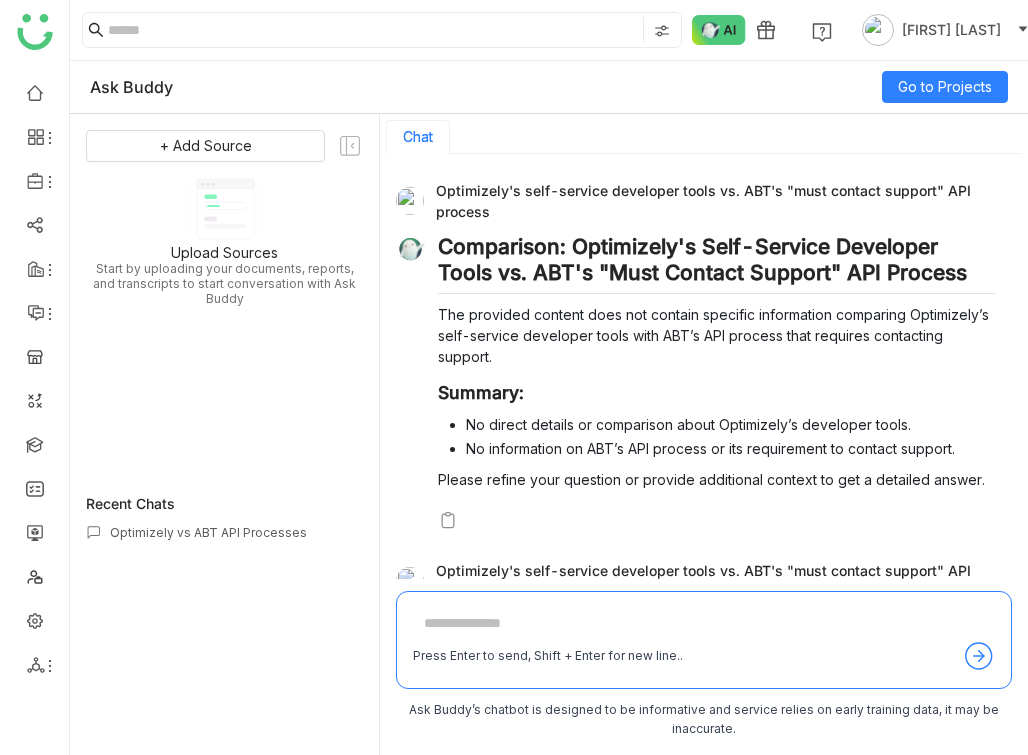 click on "Optimizely vs ABT API Processes" 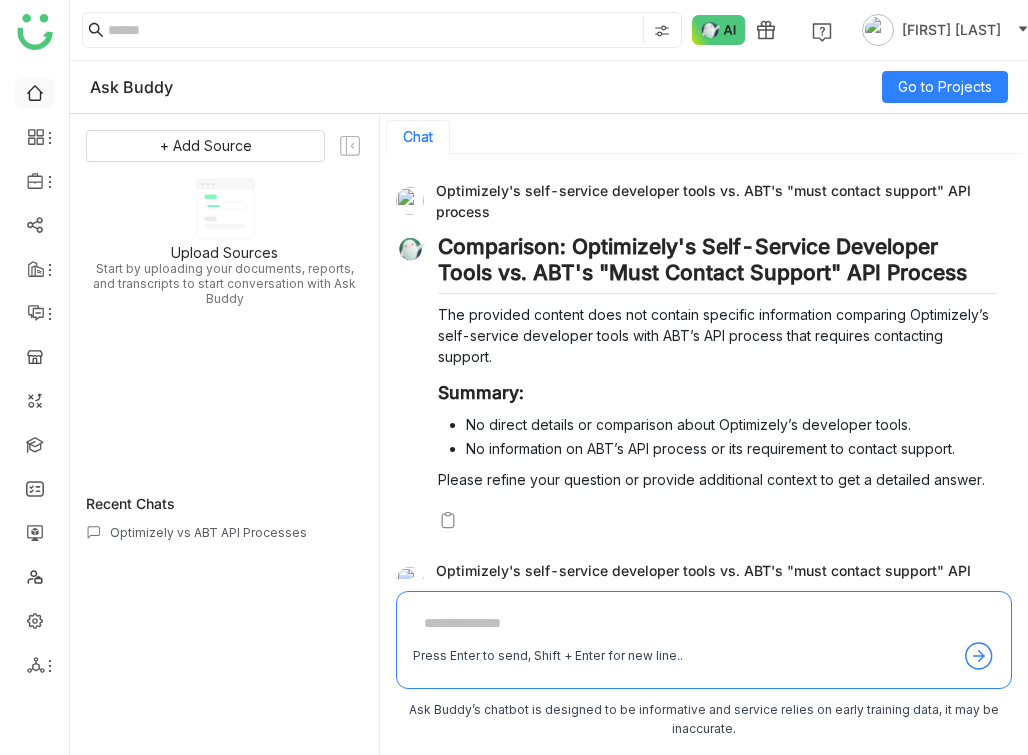 click at bounding box center (35, 91) 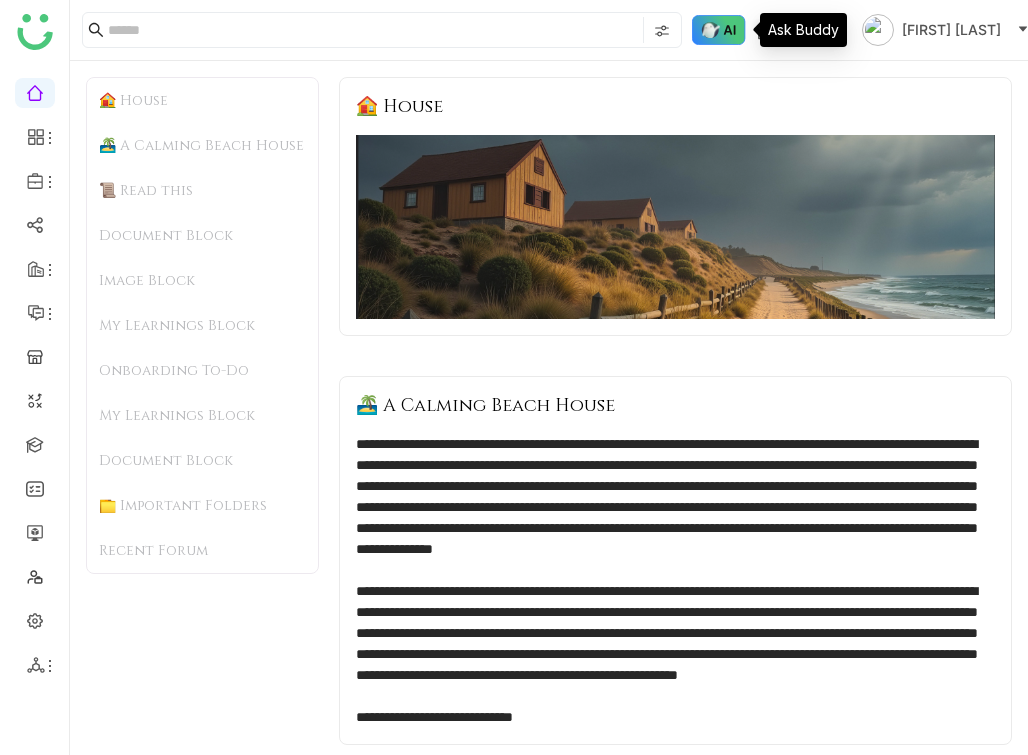 click 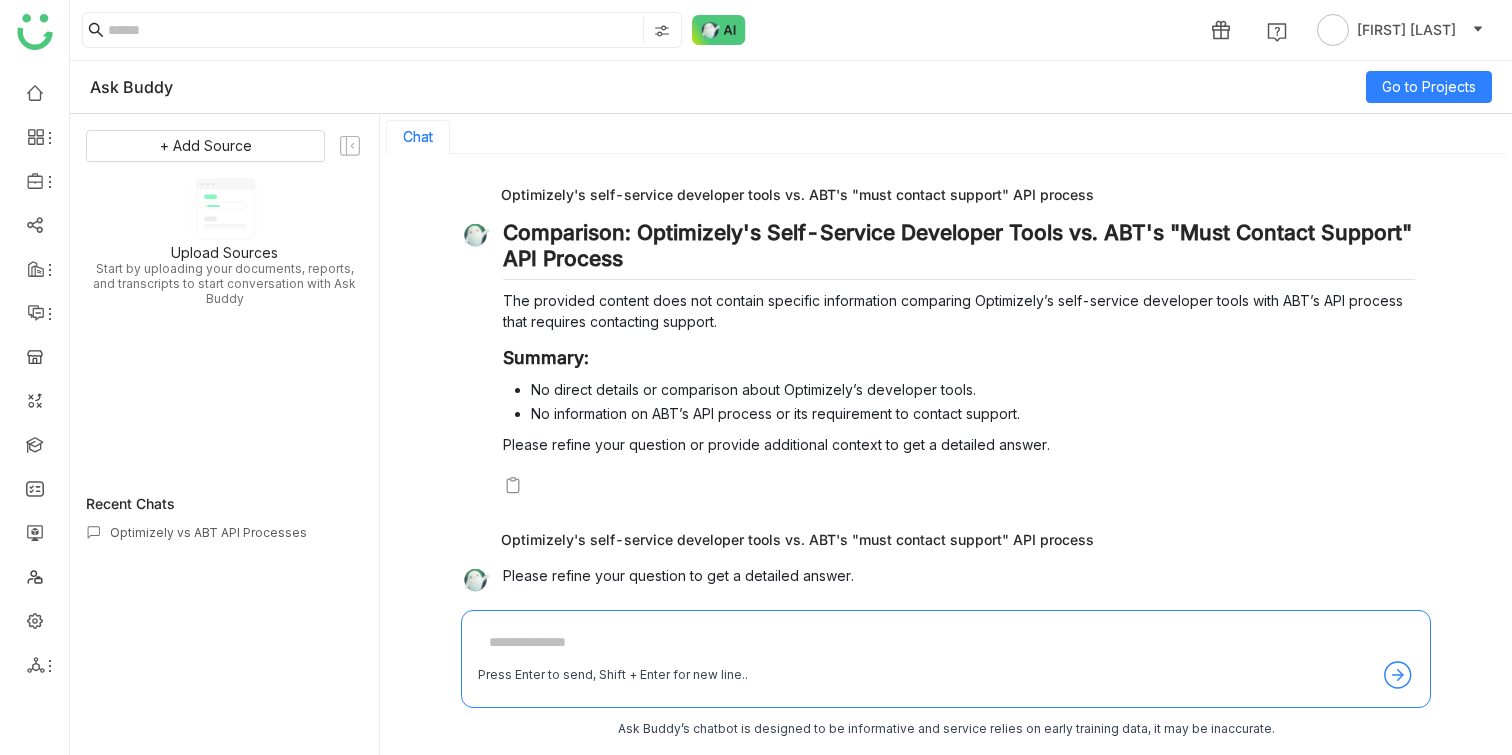 scroll, scrollTop: 0, scrollLeft: 0, axis: both 